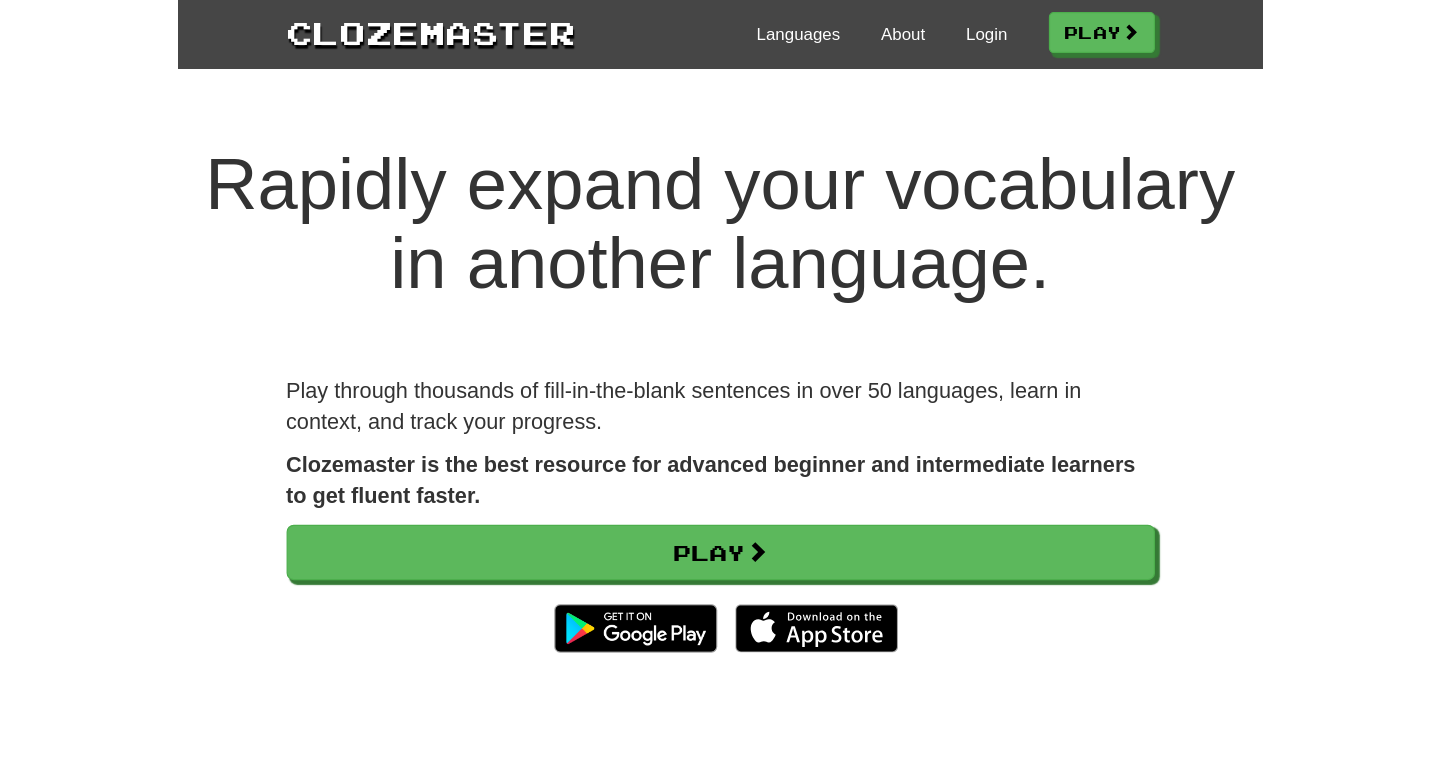 scroll, scrollTop: 0, scrollLeft: 0, axis: both 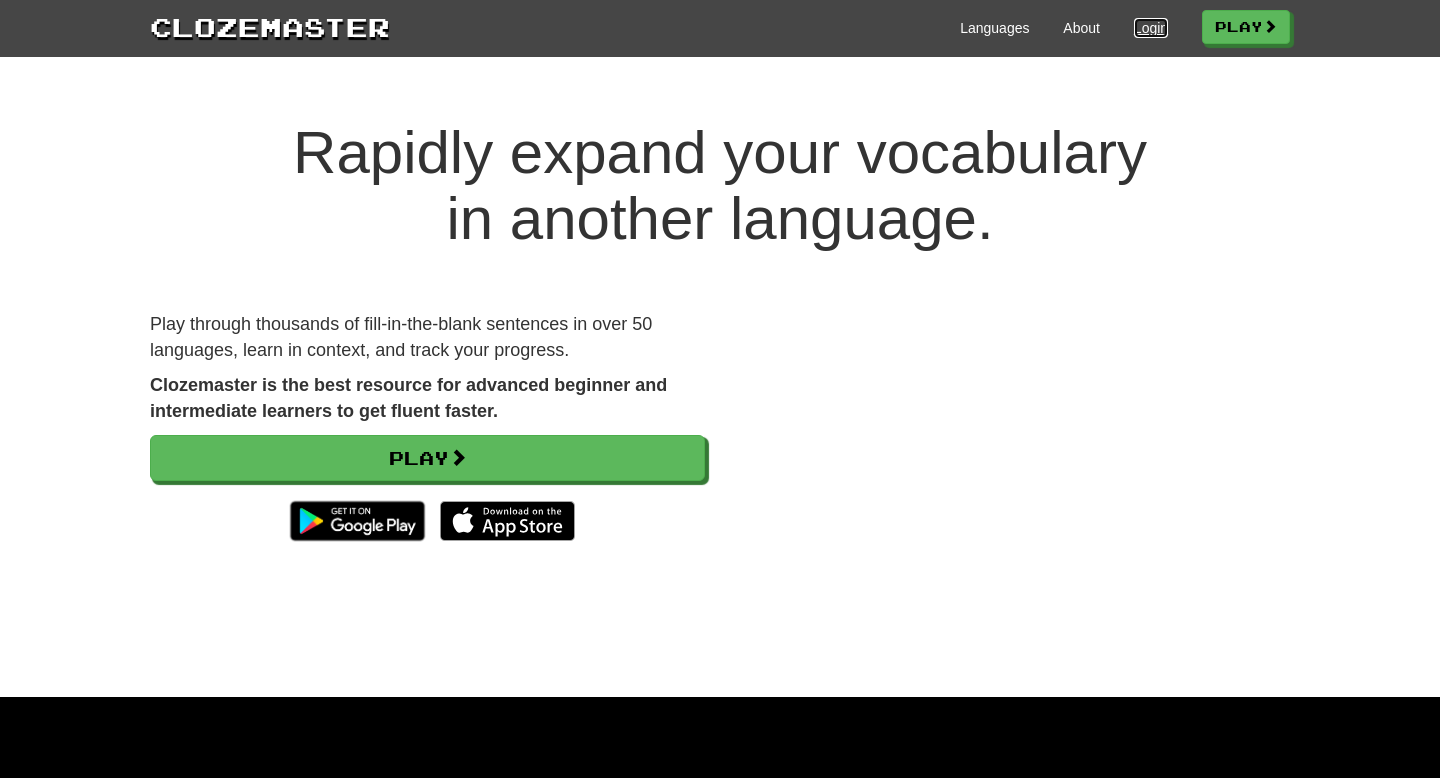 click on "Login" at bounding box center (1151, 28) 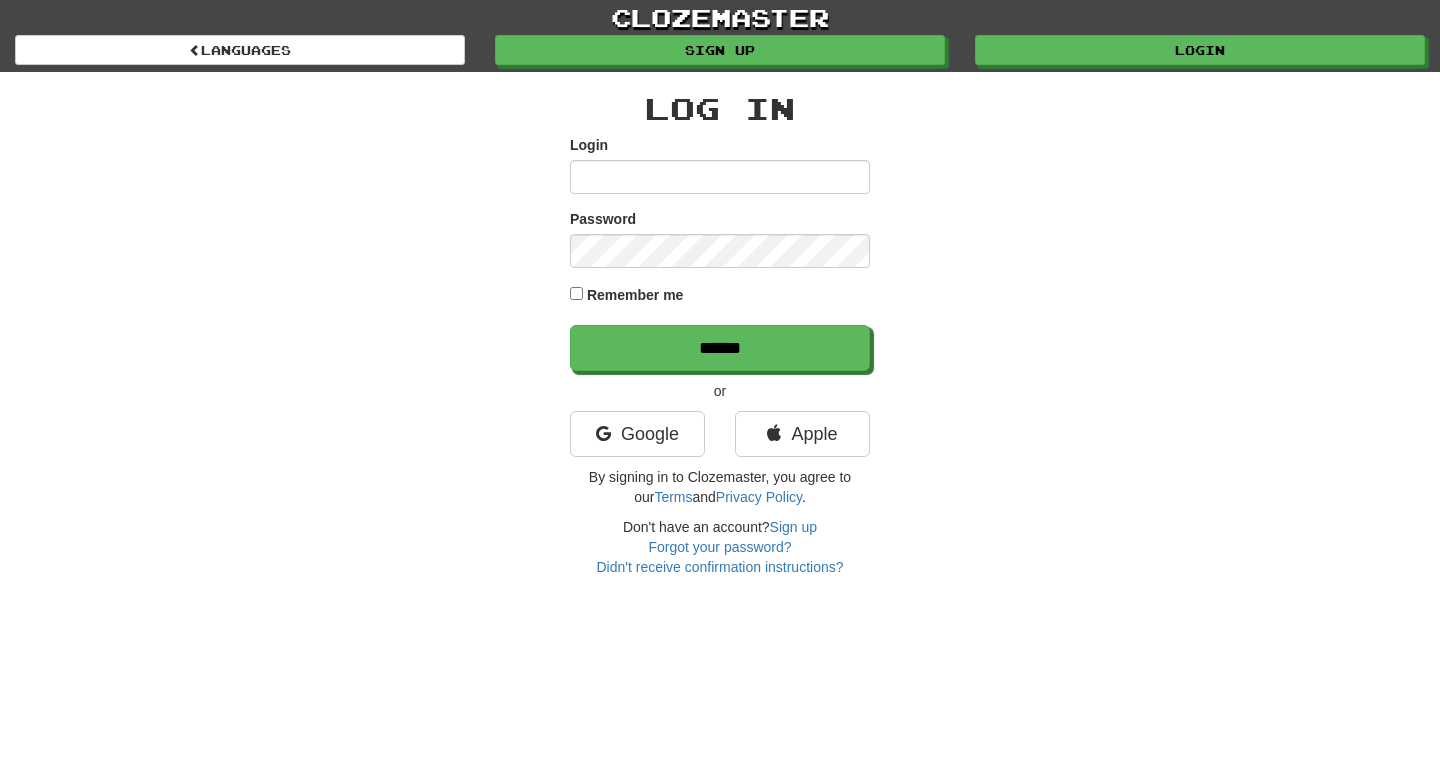 scroll, scrollTop: 0, scrollLeft: 0, axis: both 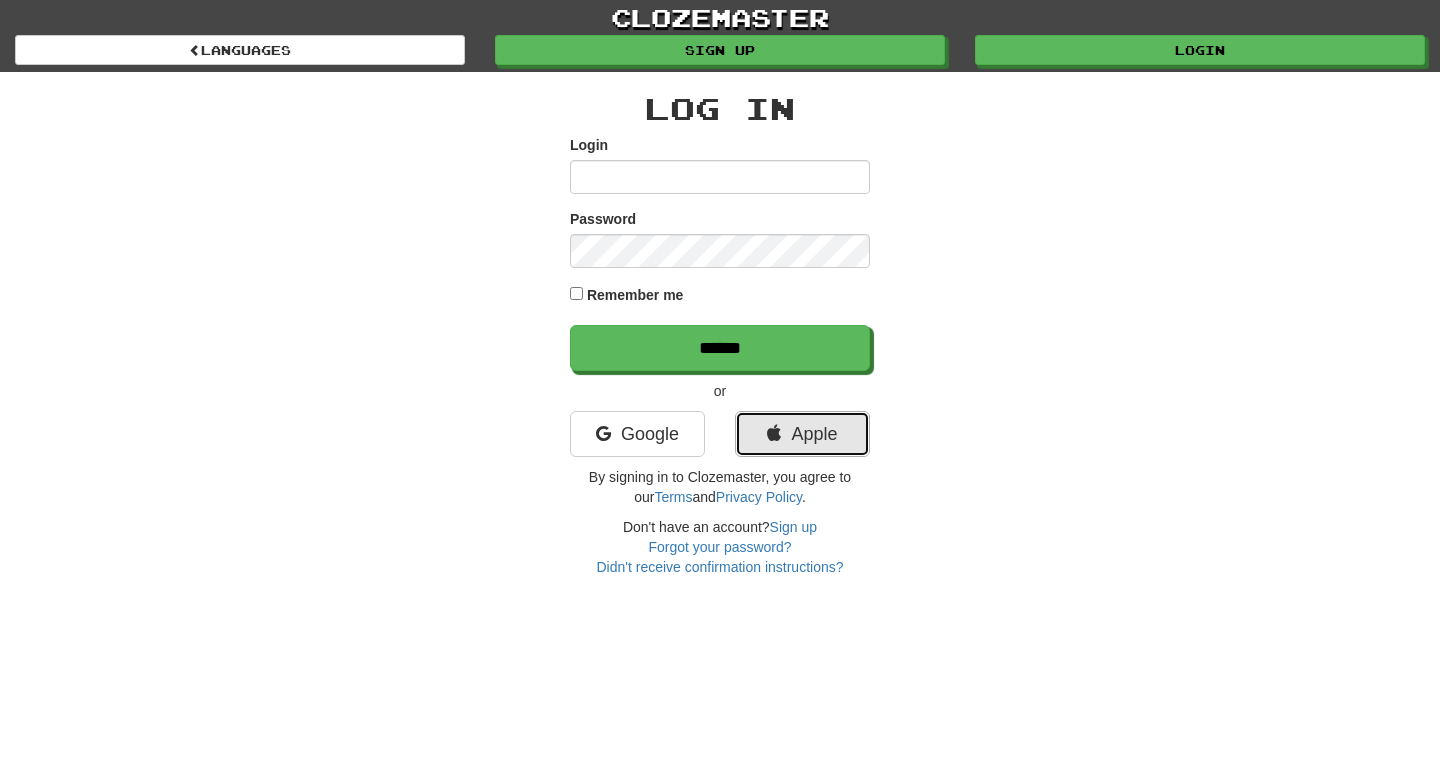 click on "Apple" at bounding box center (802, 434) 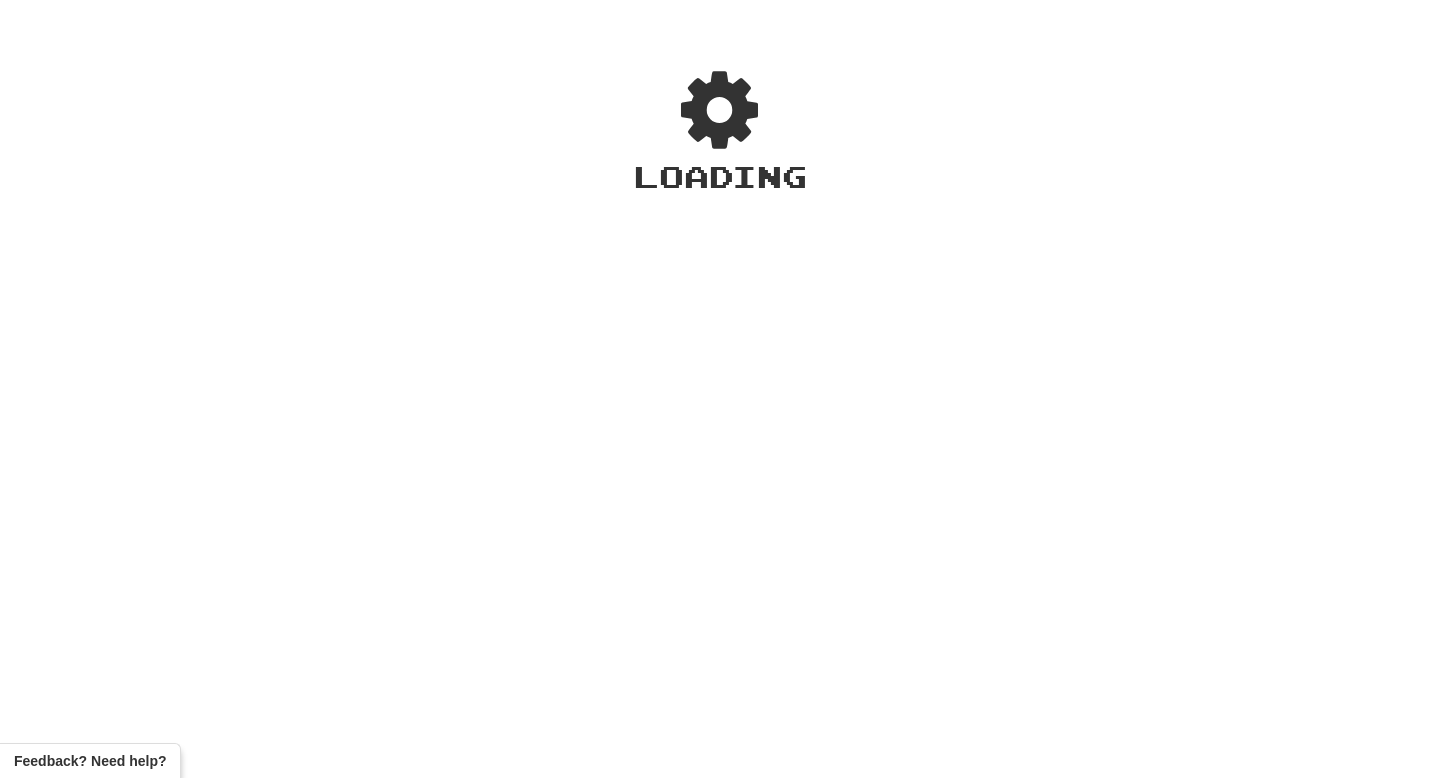 scroll, scrollTop: 0, scrollLeft: 0, axis: both 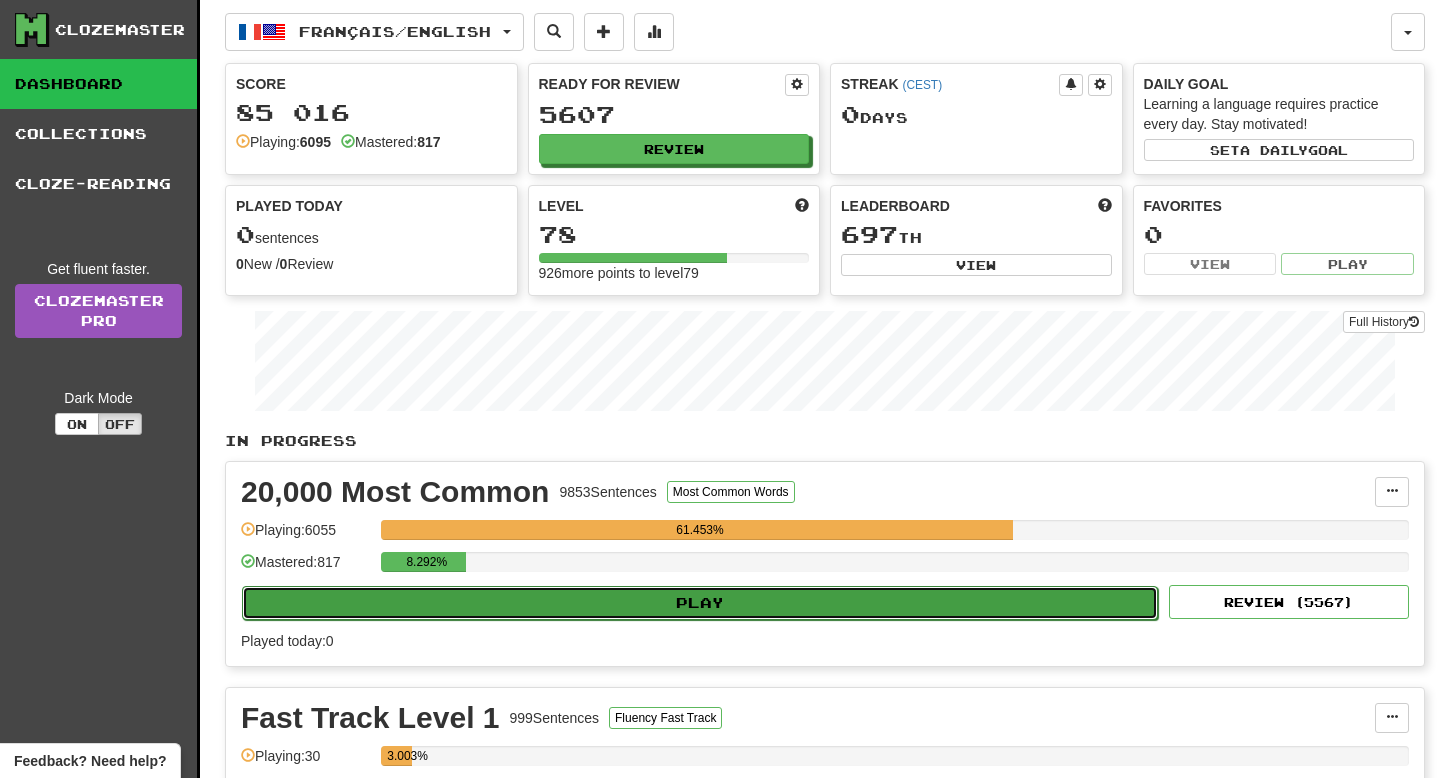 click on "Play" at bounding box center (700, 603) 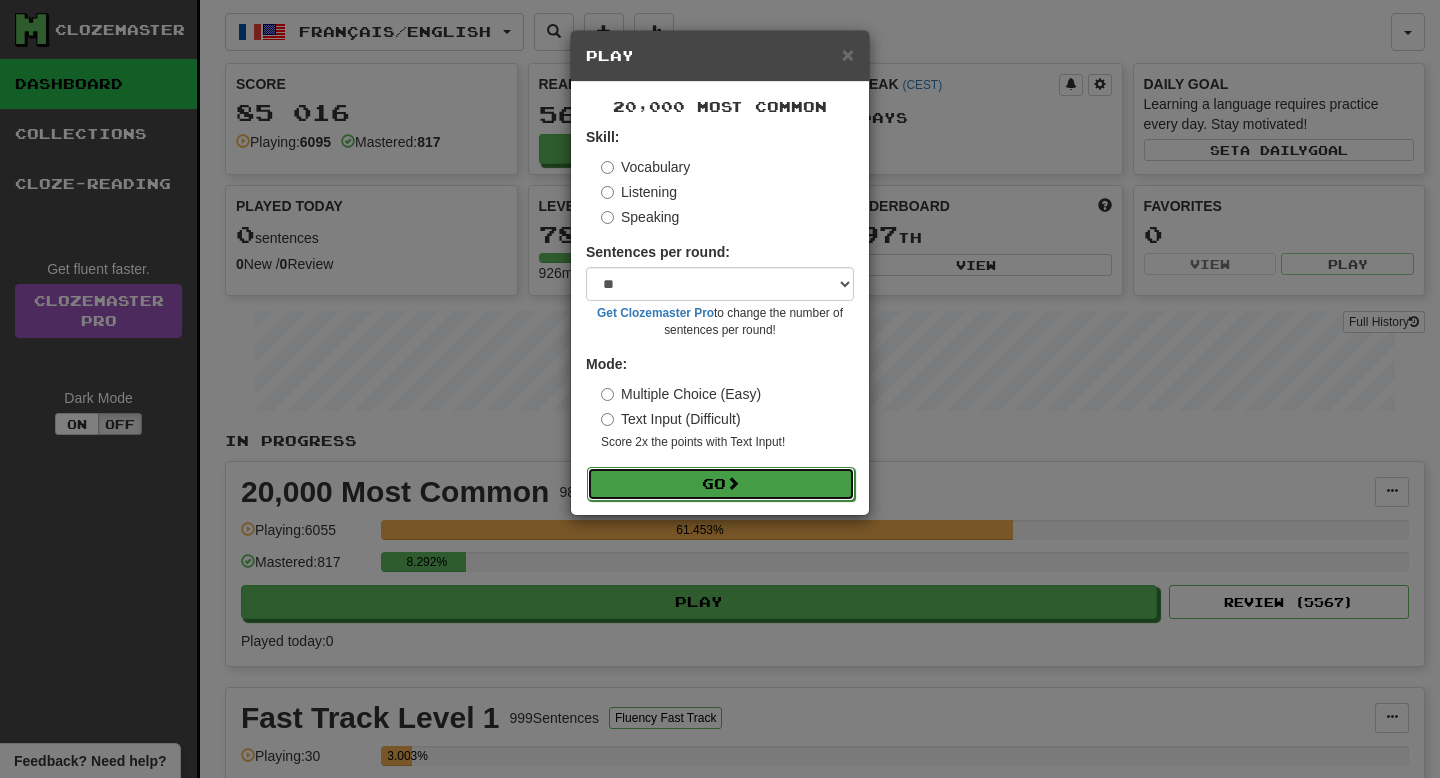 click on "Go" at bounding box center (721, 484) 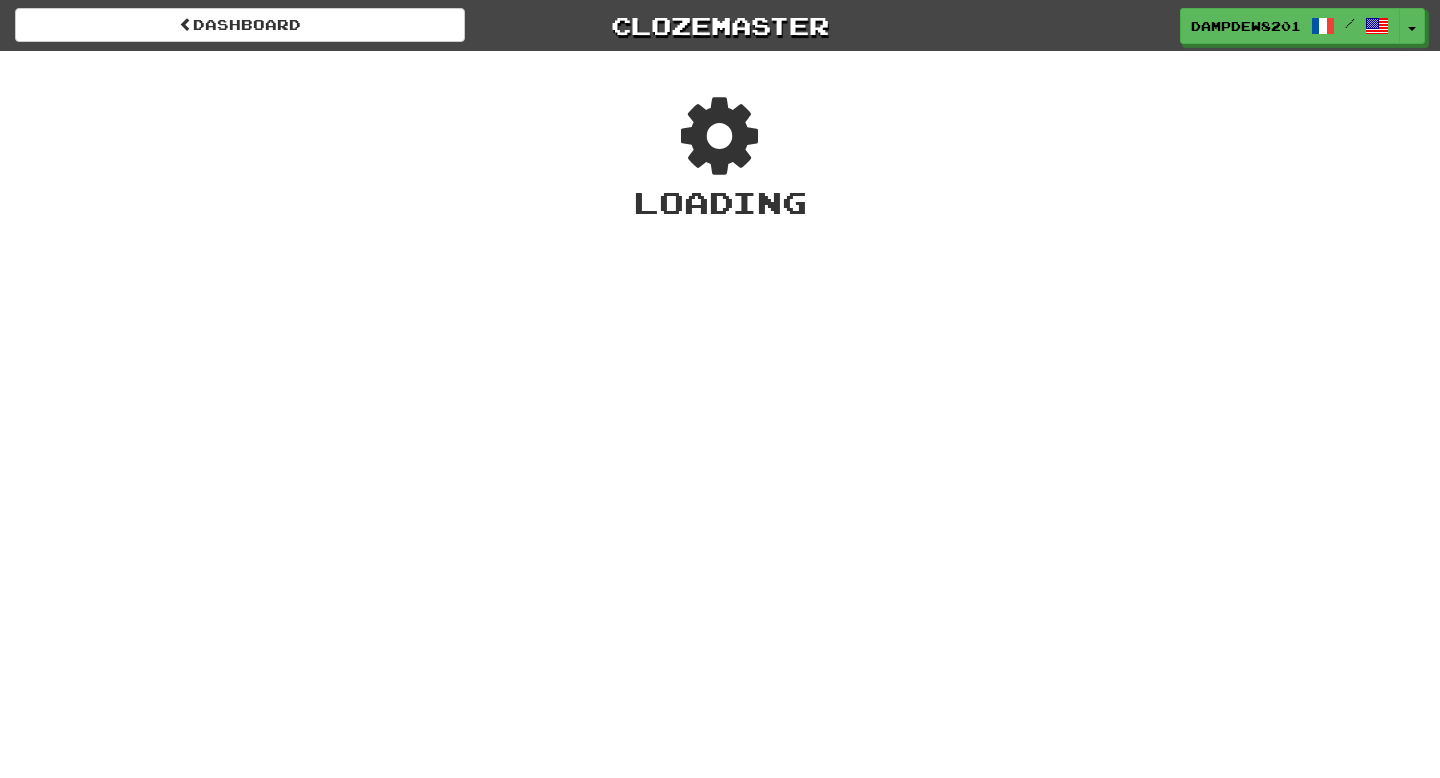 scroll, scrollTop: 0, scrollLeft: 0, axis: both 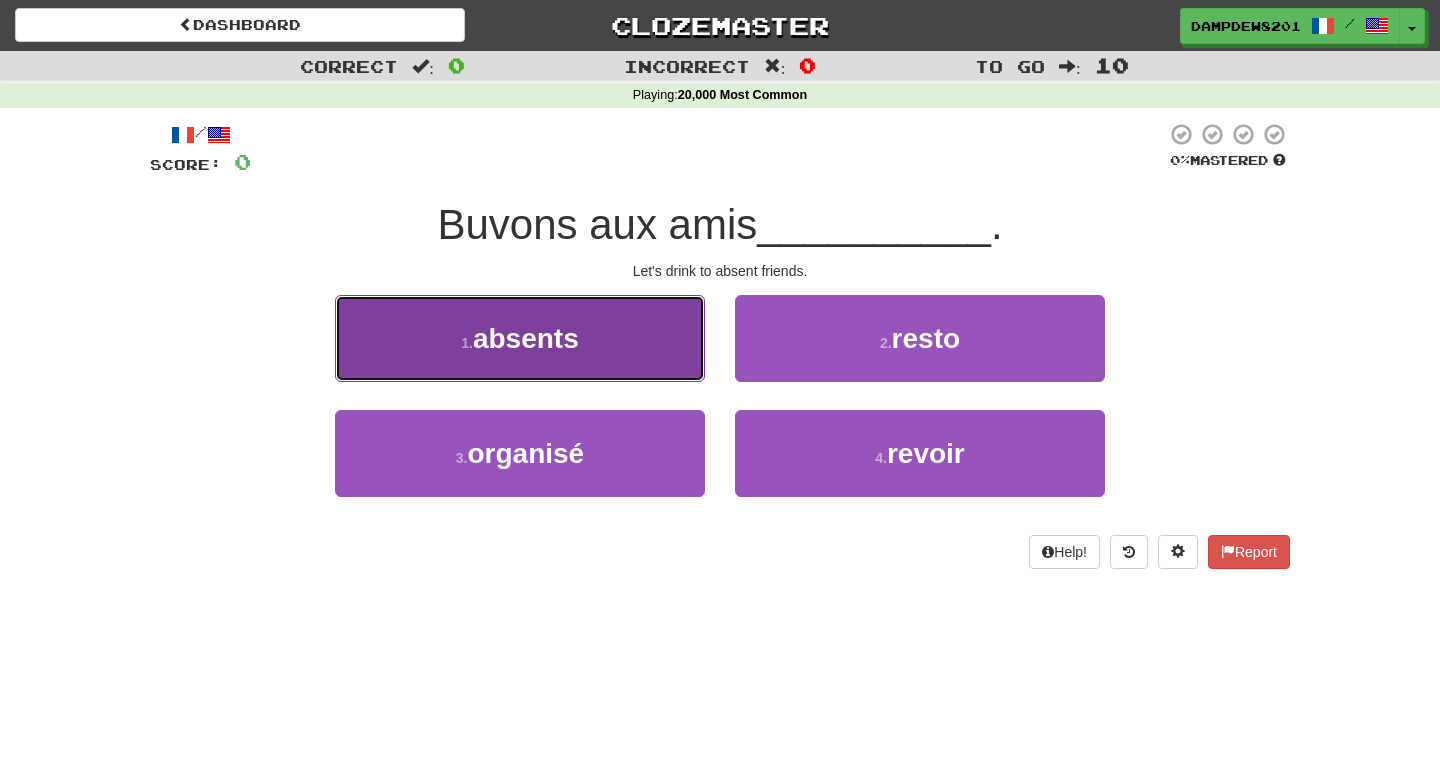 click on "absents" at bounding box center [526, 338] 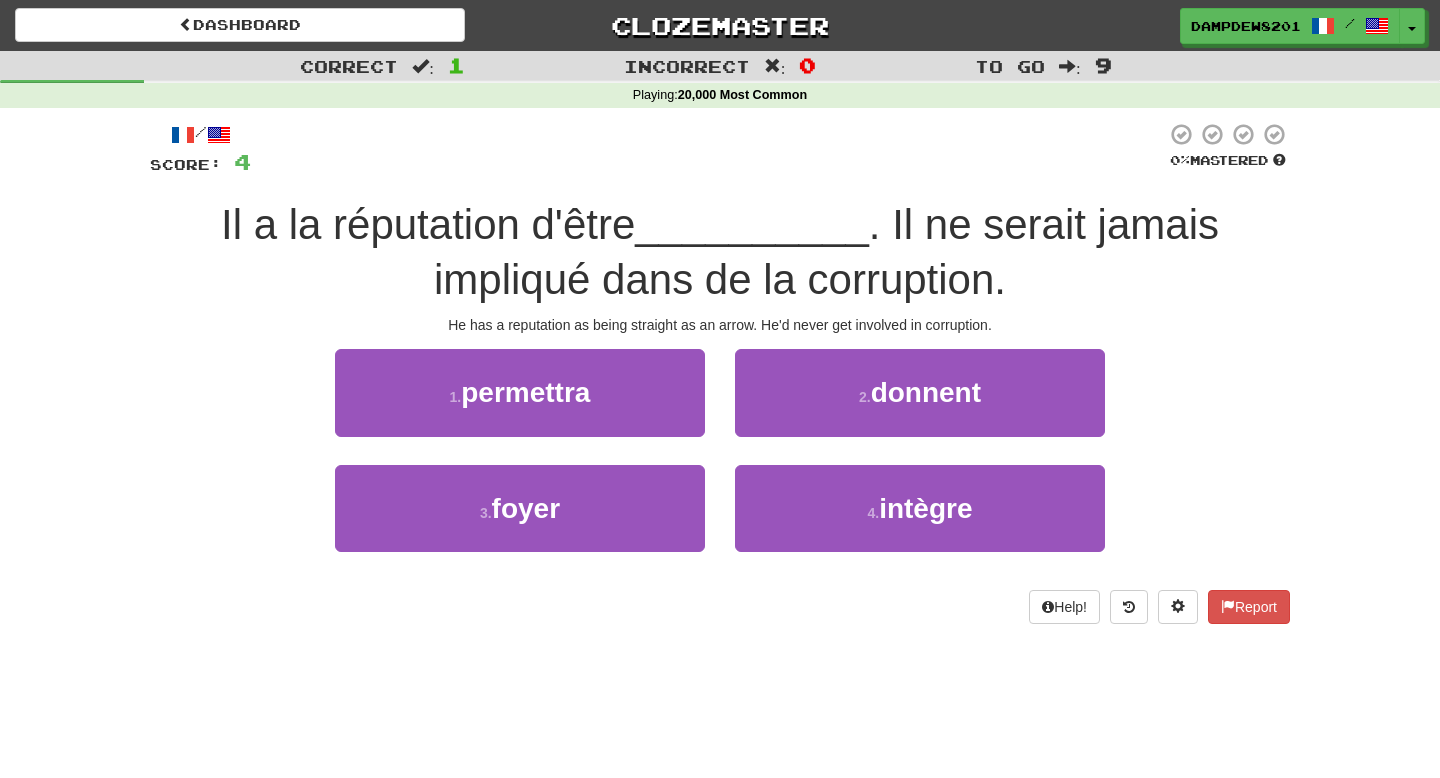 click on "He has a reputation as being straight as an arrow. He'd never get involved in corruption." at bounding box center (720, 325) 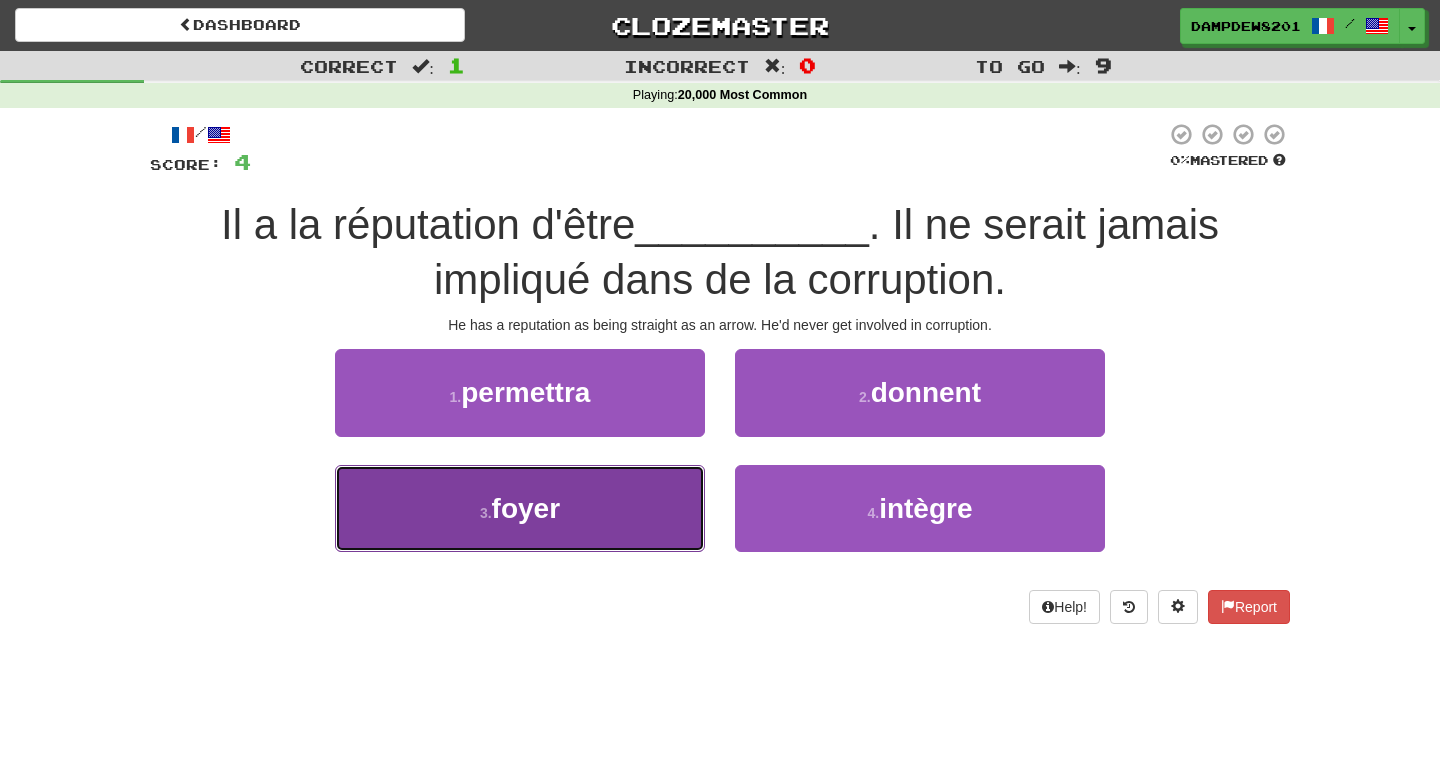click on "3 .  foyer" at bounding box center (520, 508) 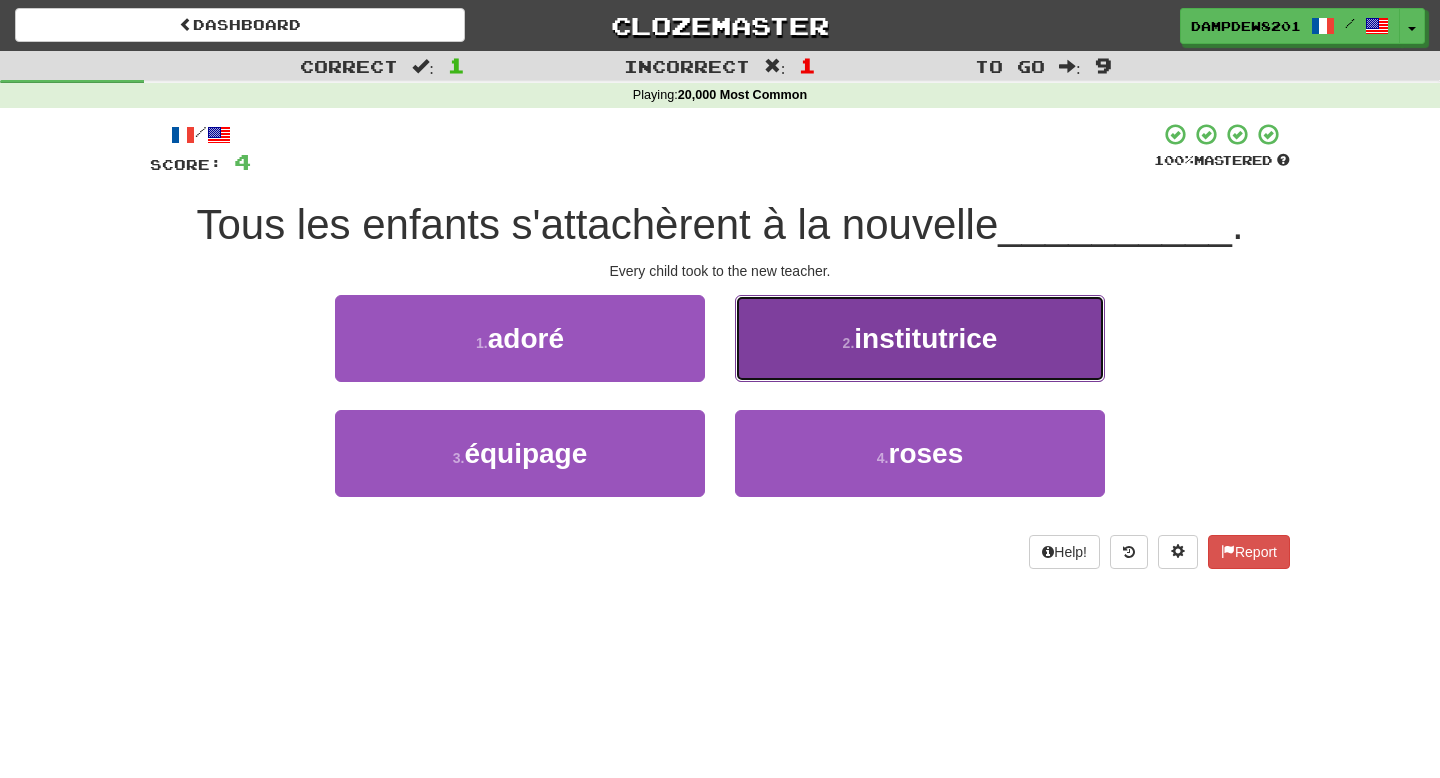 click on "institutrice" at bounding box center [925, 338] 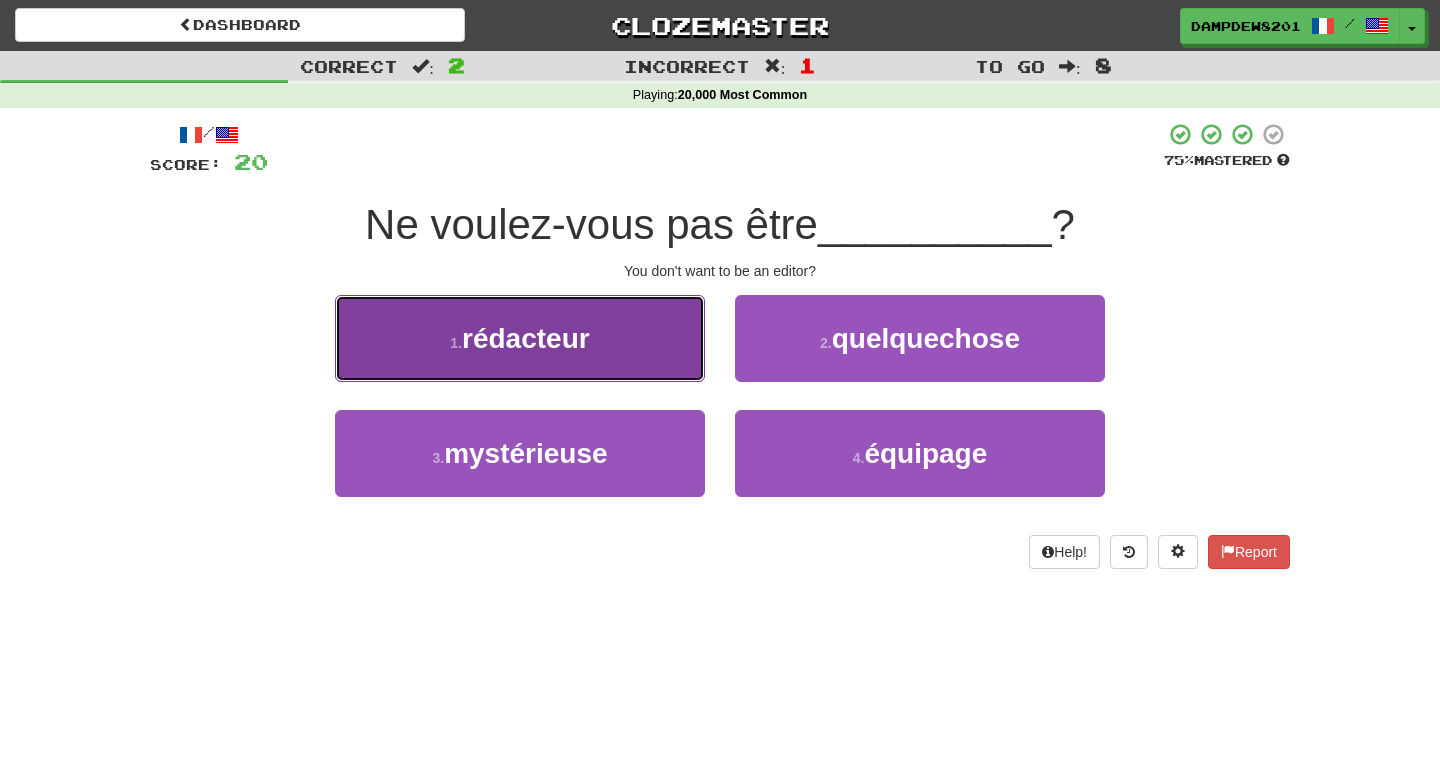 click on "1 .  rédacteur" at bounding box center [520, 338] 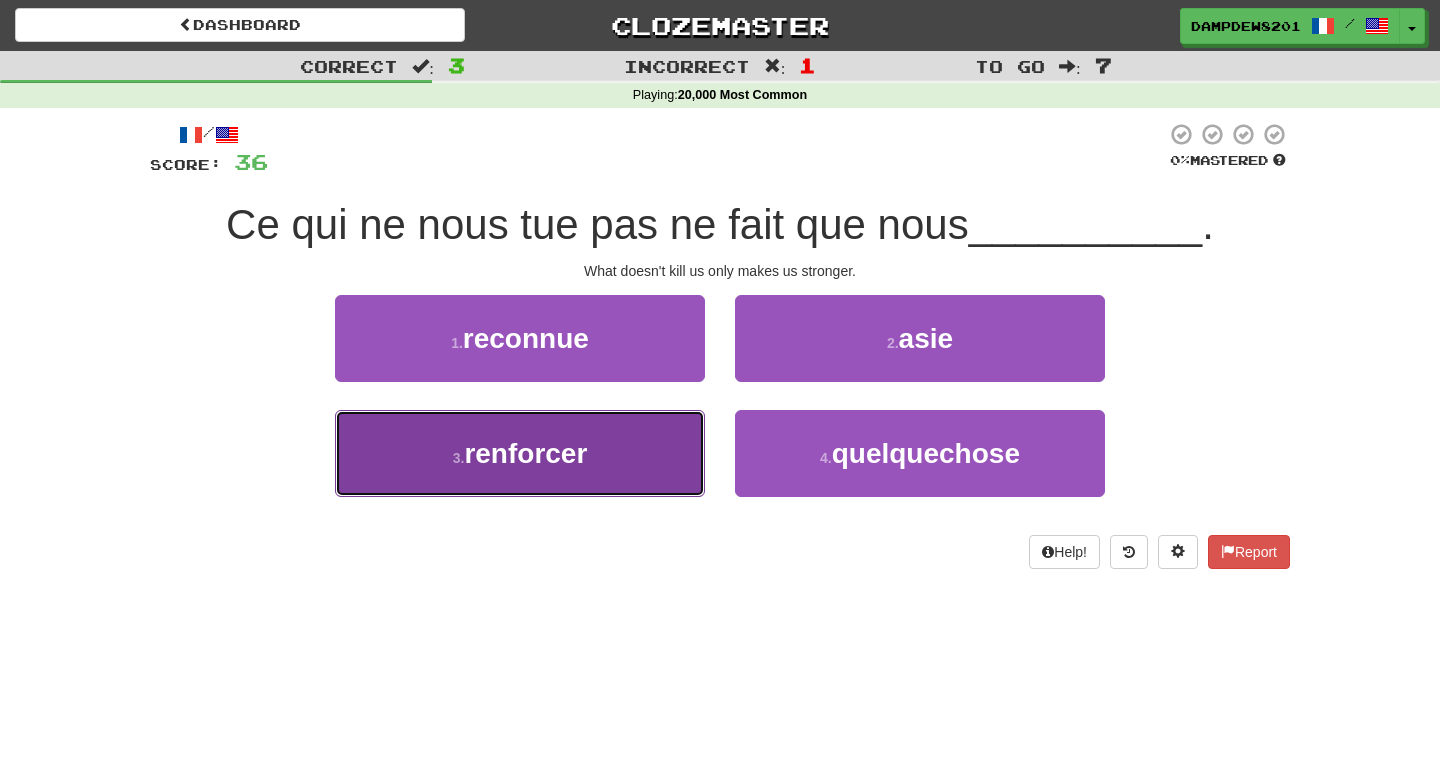 click on "renforcer" at bounding box center [525, 453] 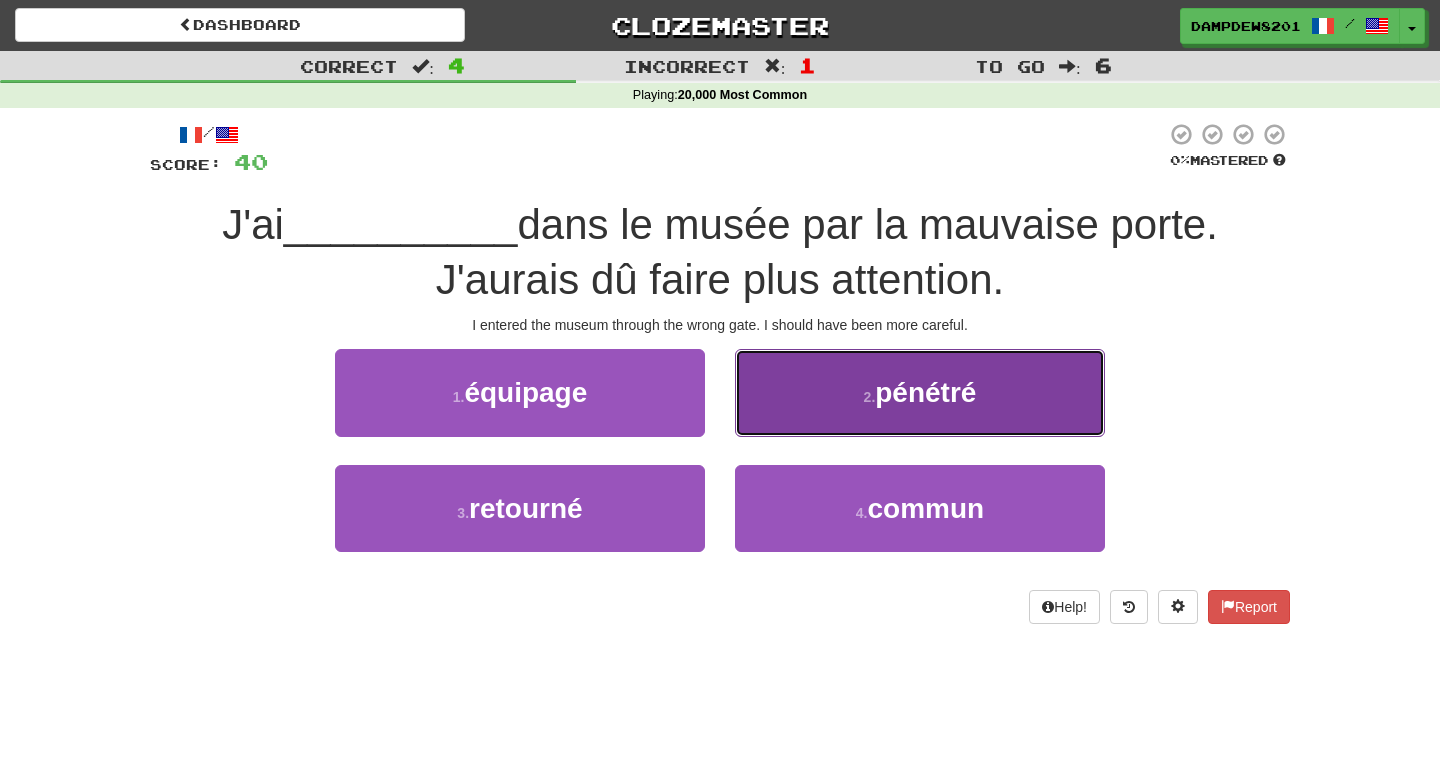 click on "[NUMBER] . pénétré" at bounding box center (920, 392) 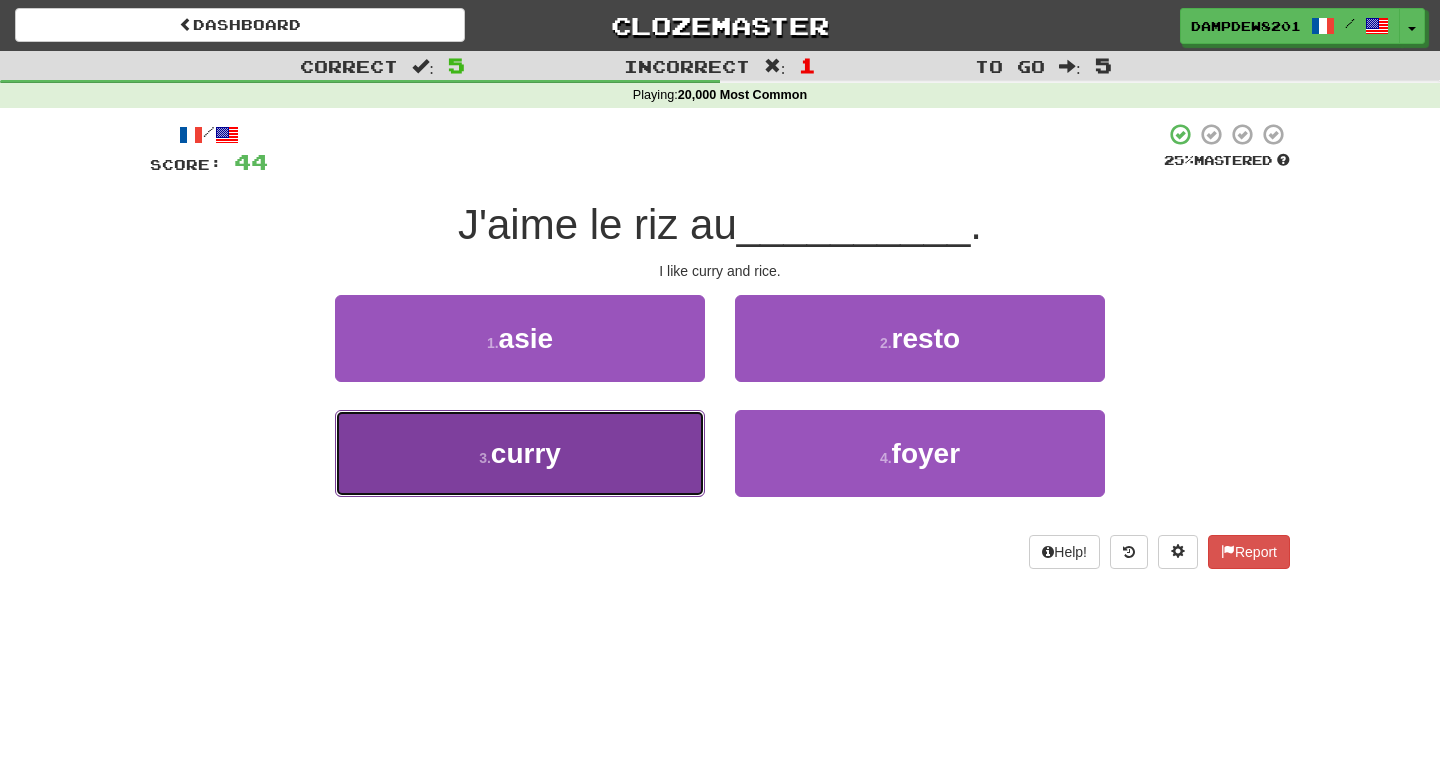 click on "curry" at bounding box center (526, 453) 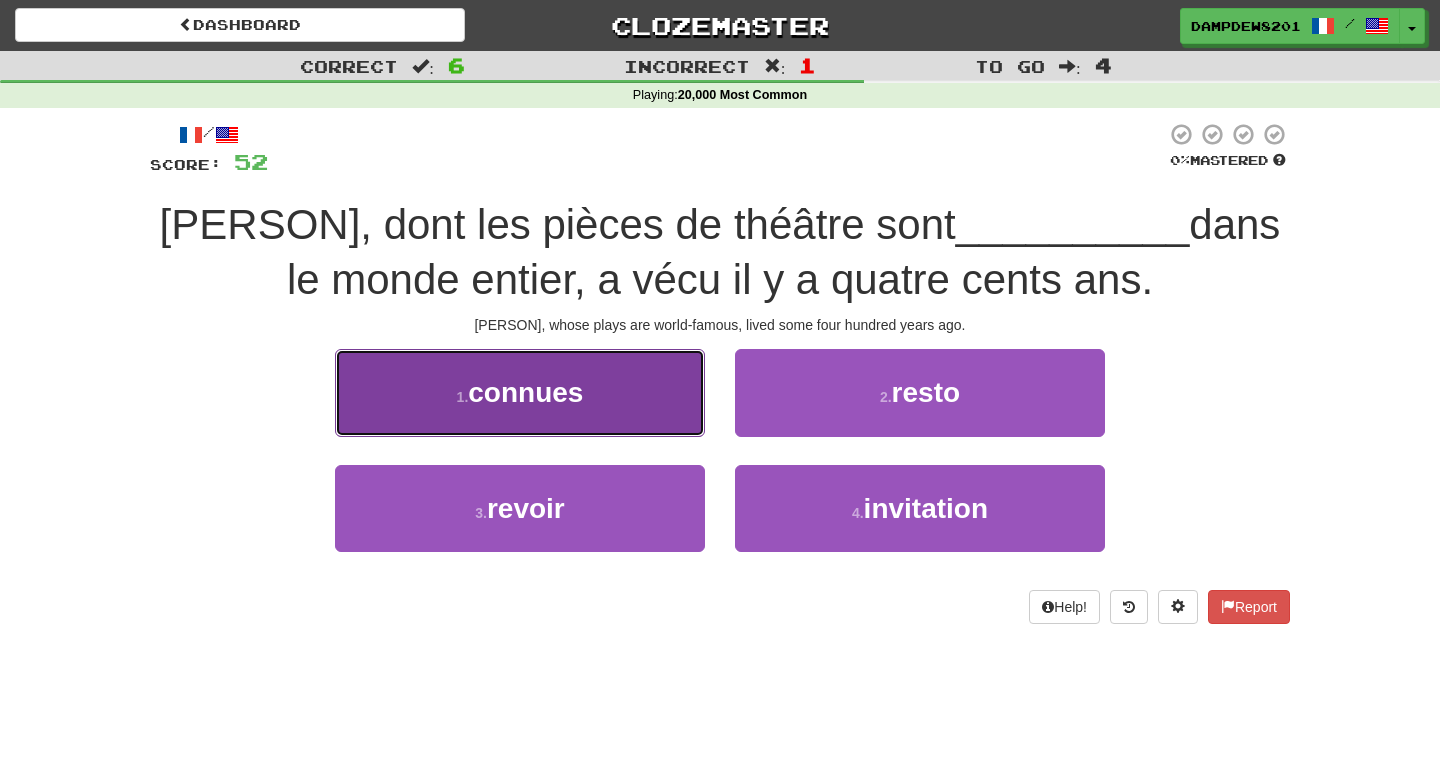 click on "connues" at bounding box center (525, 392) 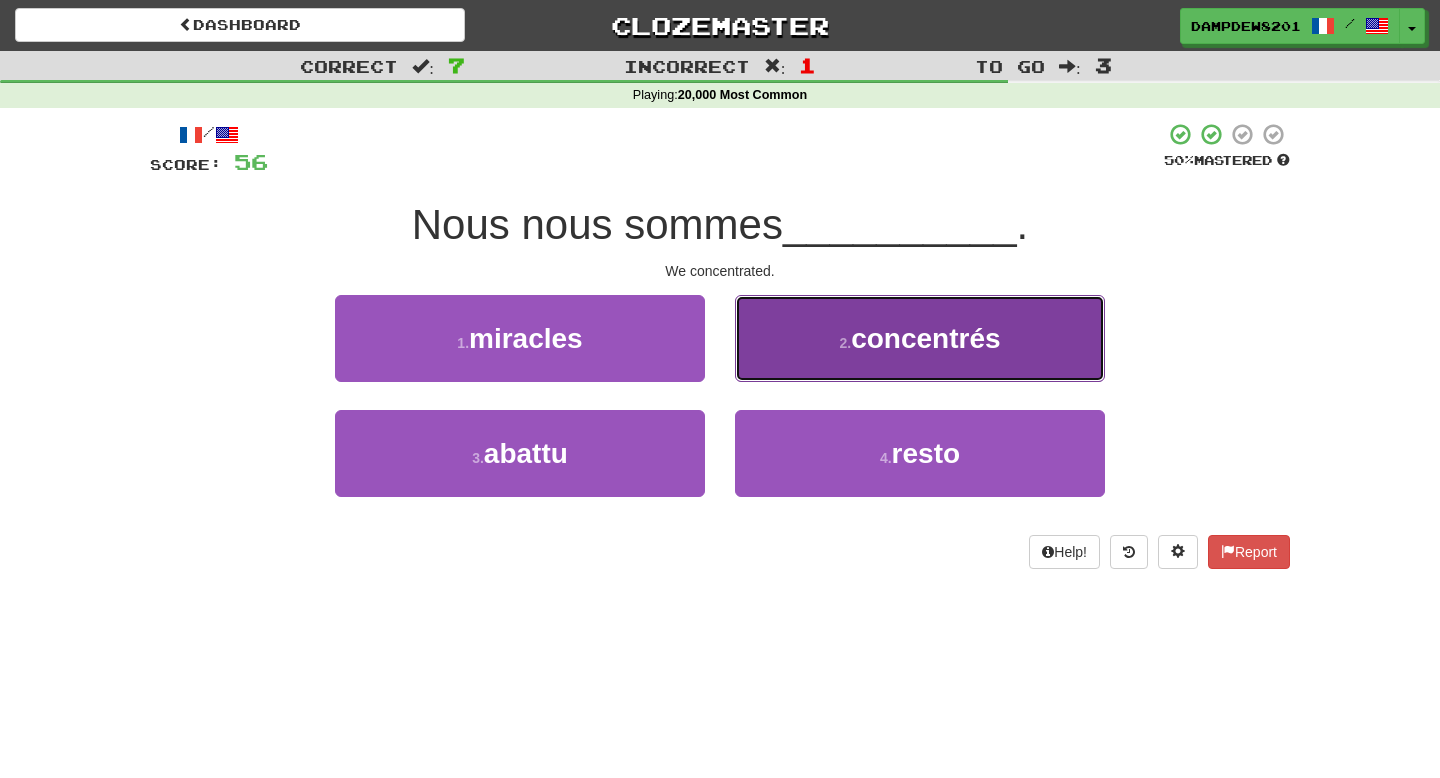 click on "2 .  concentrés" at bounding box center [920, 338] 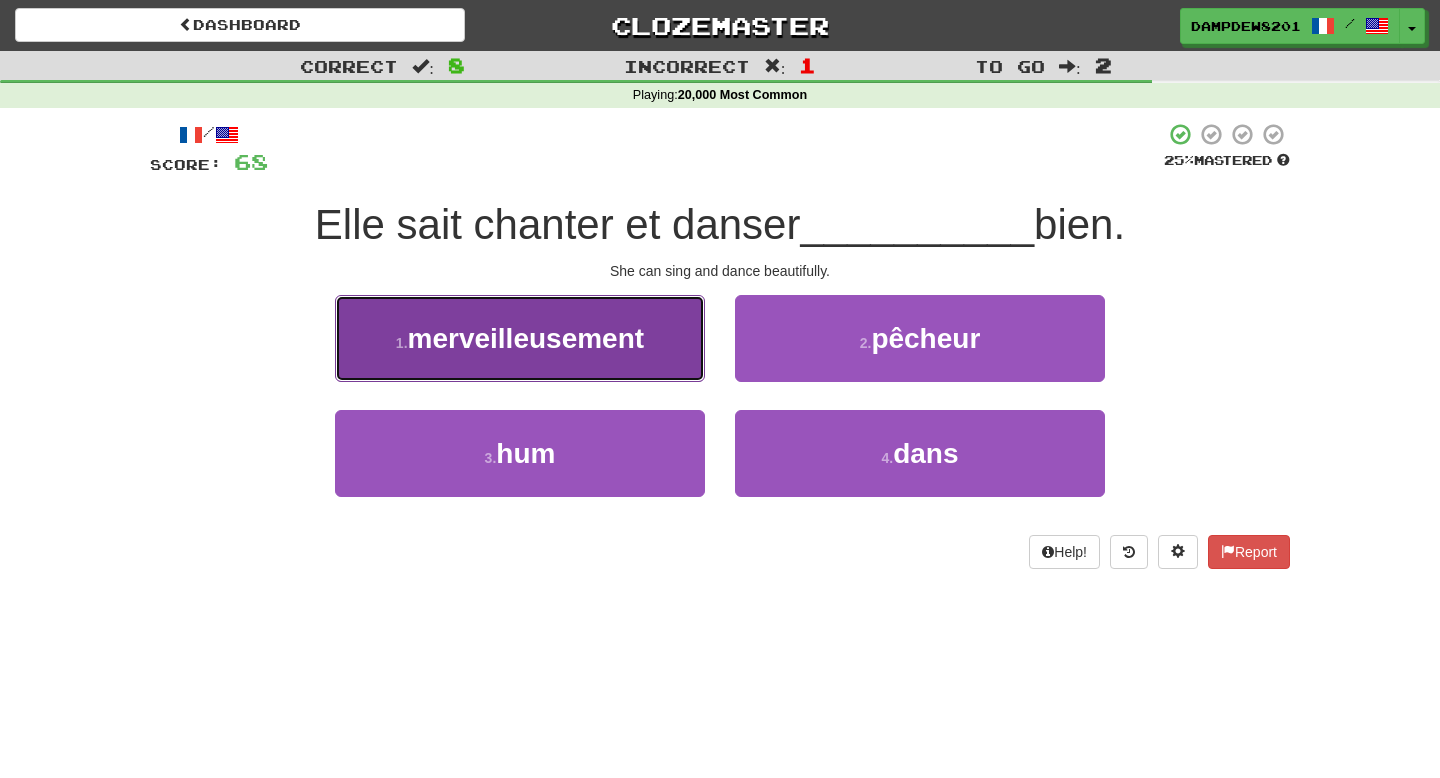 click on "merveilleusement" at bounding box center (526, 338) 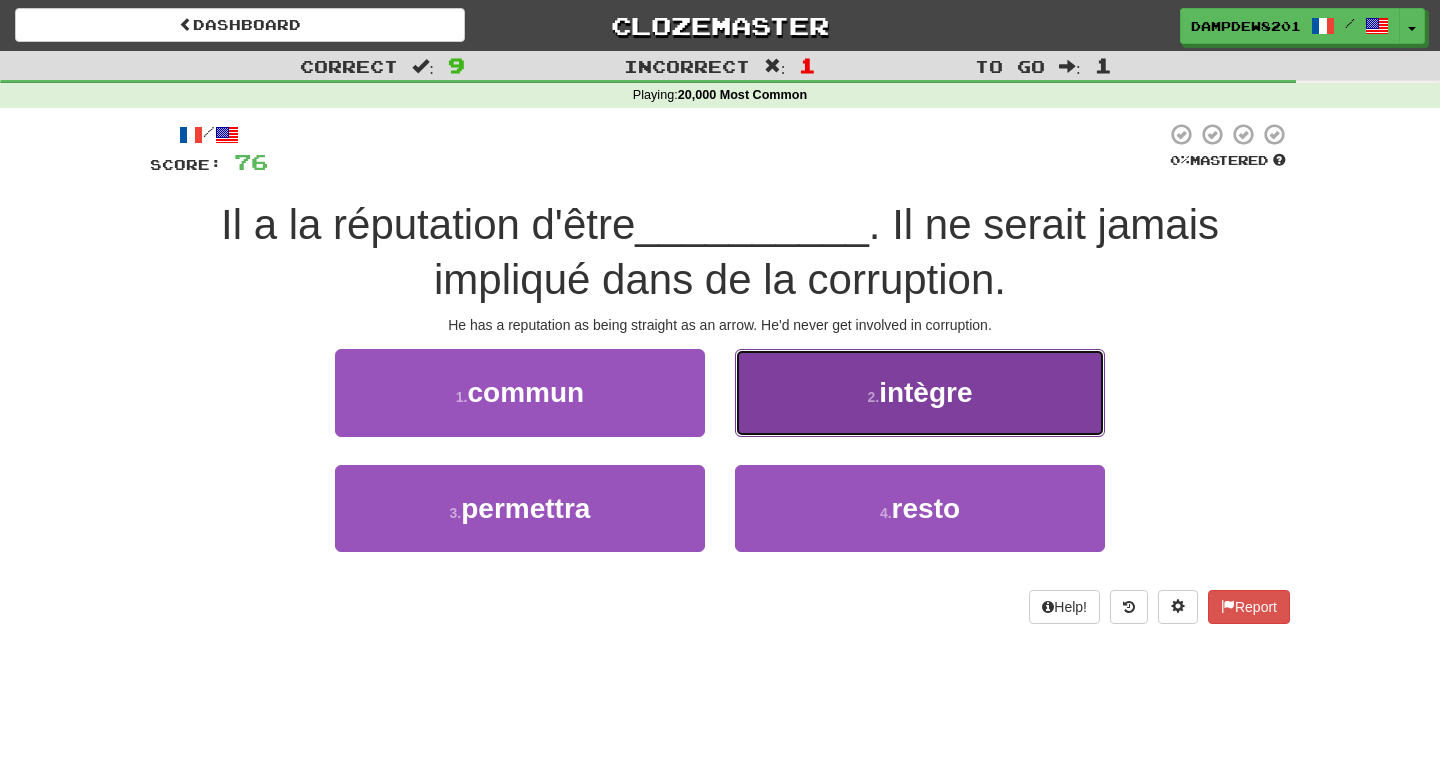 click on "2 .  intègre" at bounding box center [920, 392] 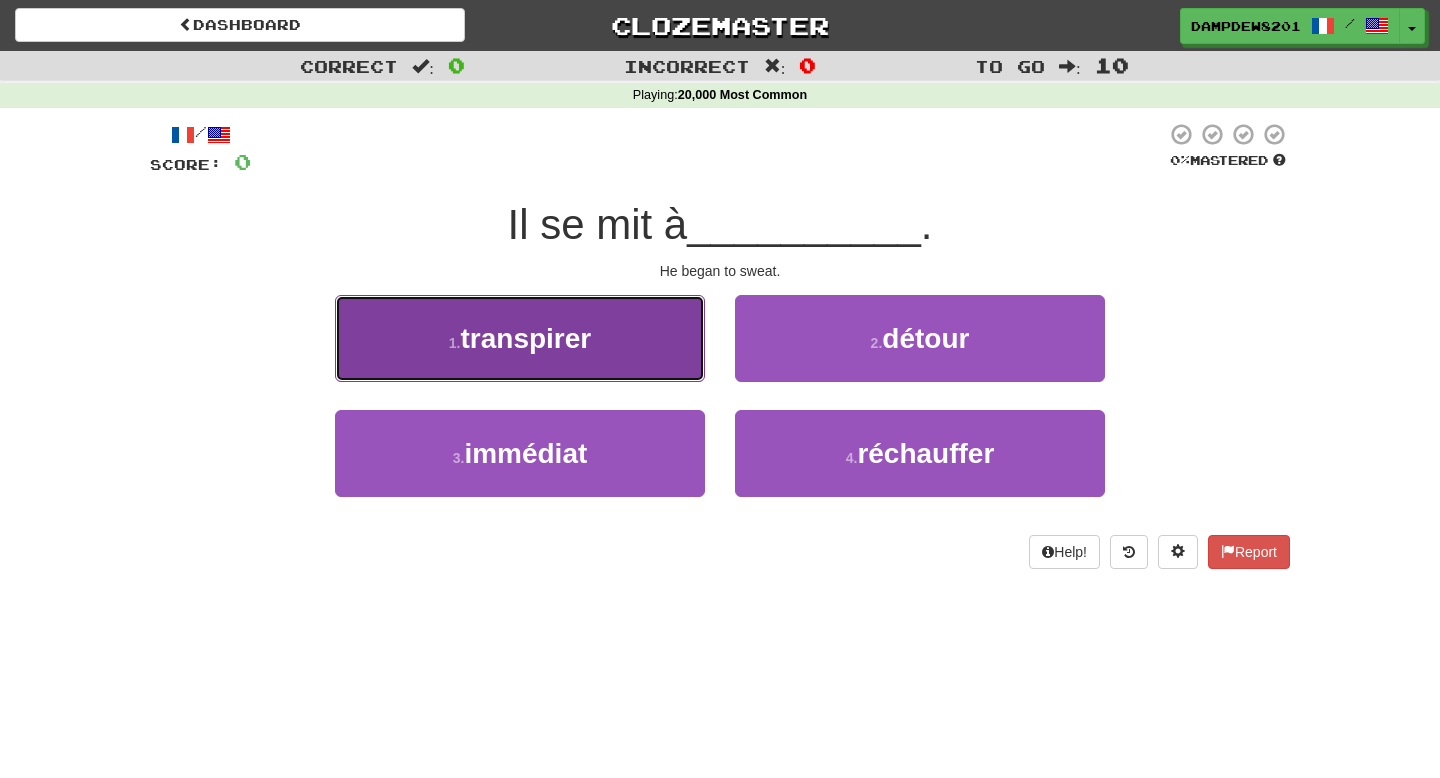 click on "1 .  transpirer" at bounding box center (520, 338) 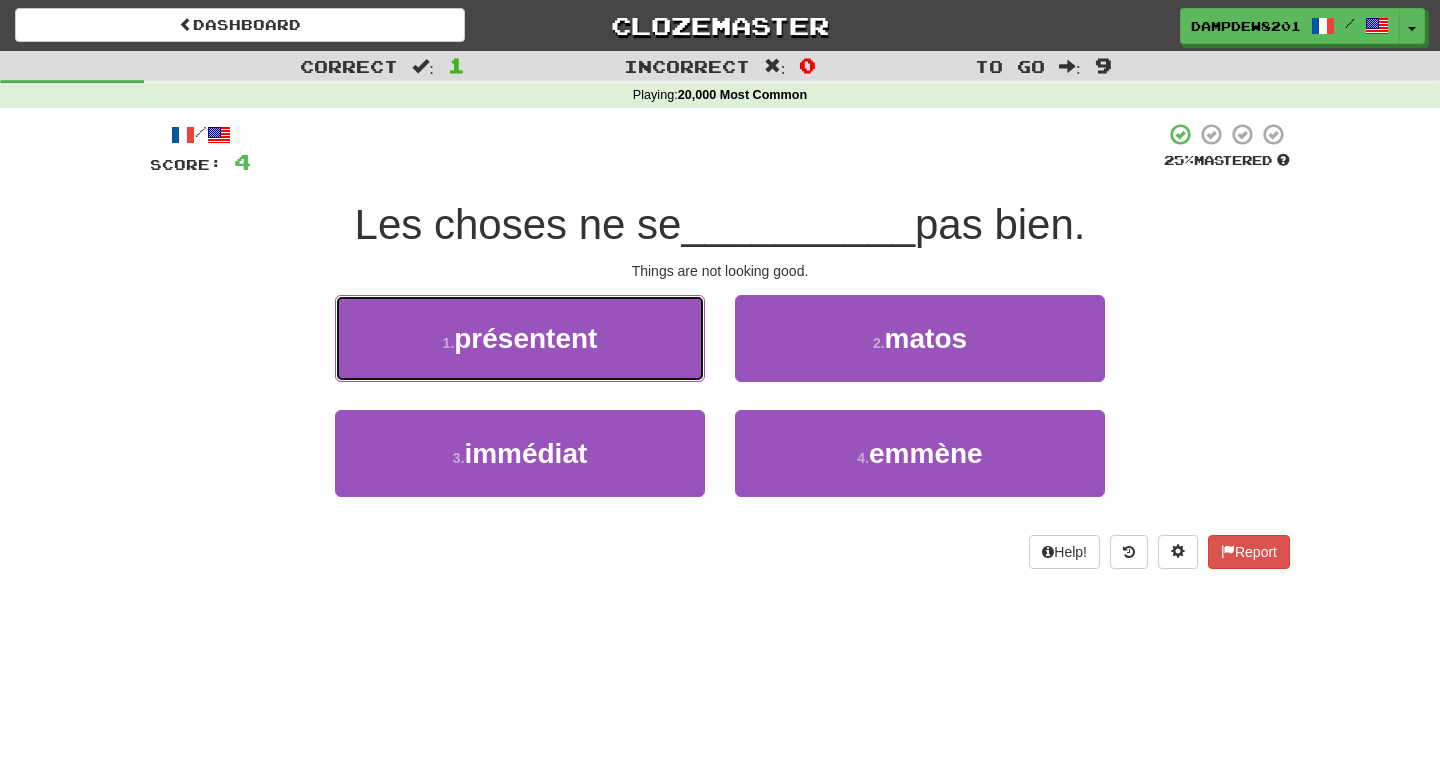 click on "1 .  présentent" at bounding box center [520, 338] 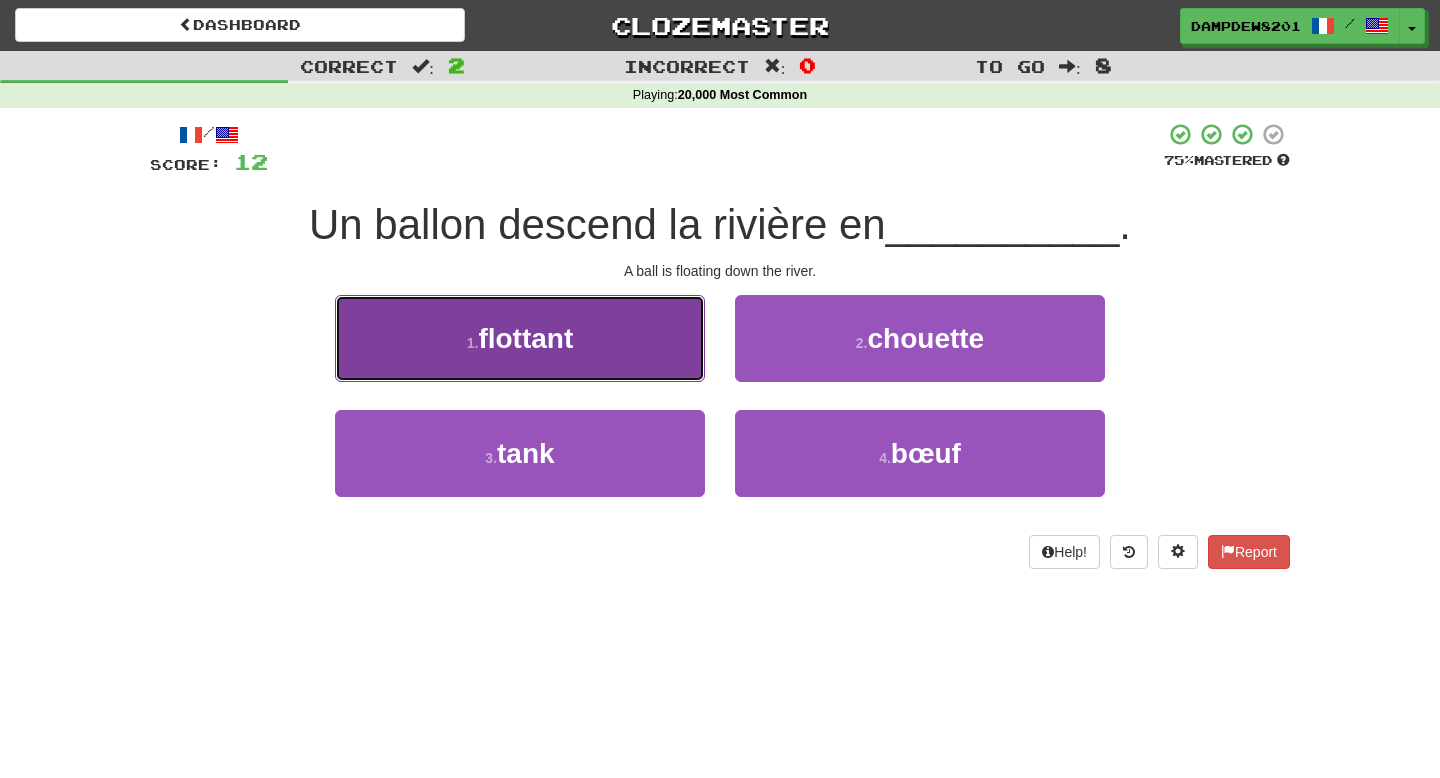 click on "1 .  flottant" at bounding box center (520, 338) 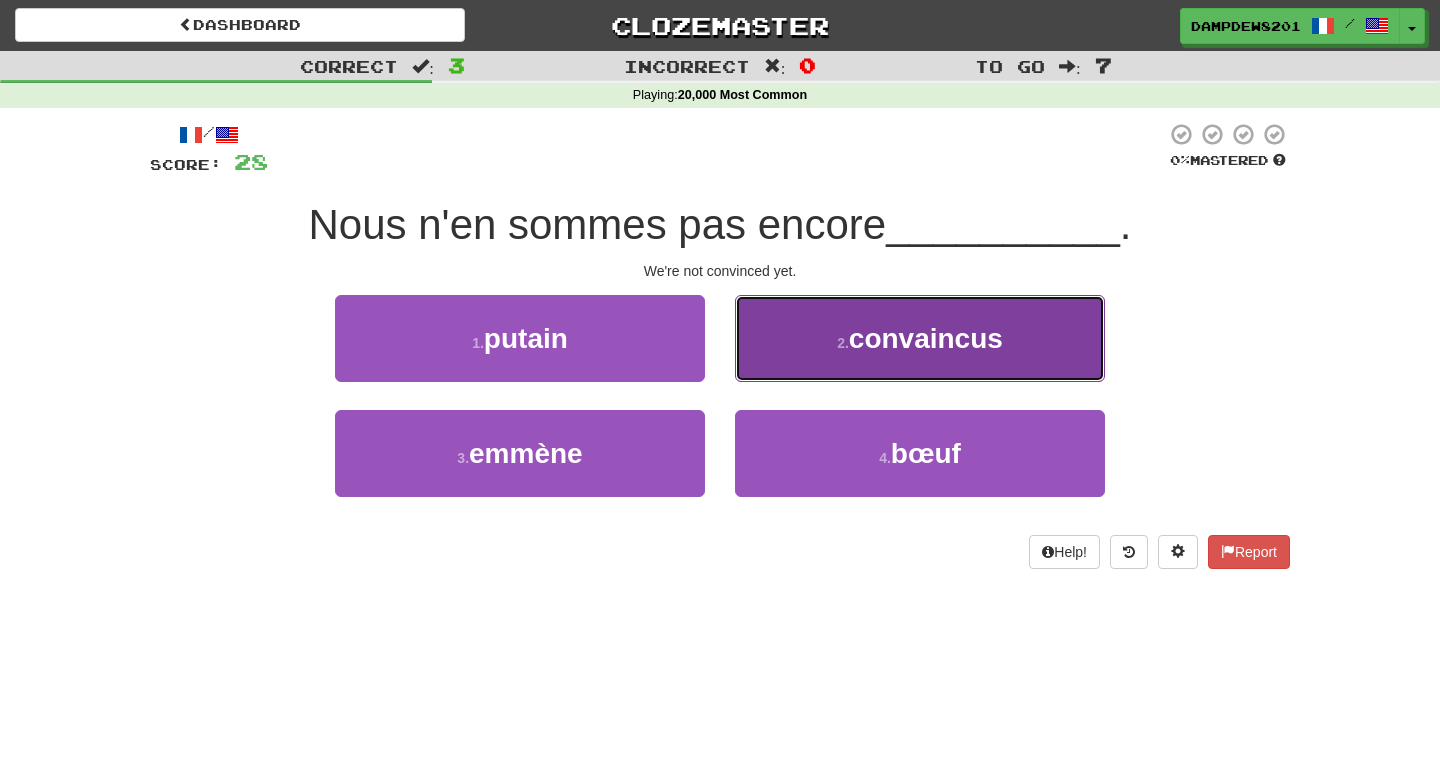 click on "2 .  convaincus" at bounding box center [920, 338] 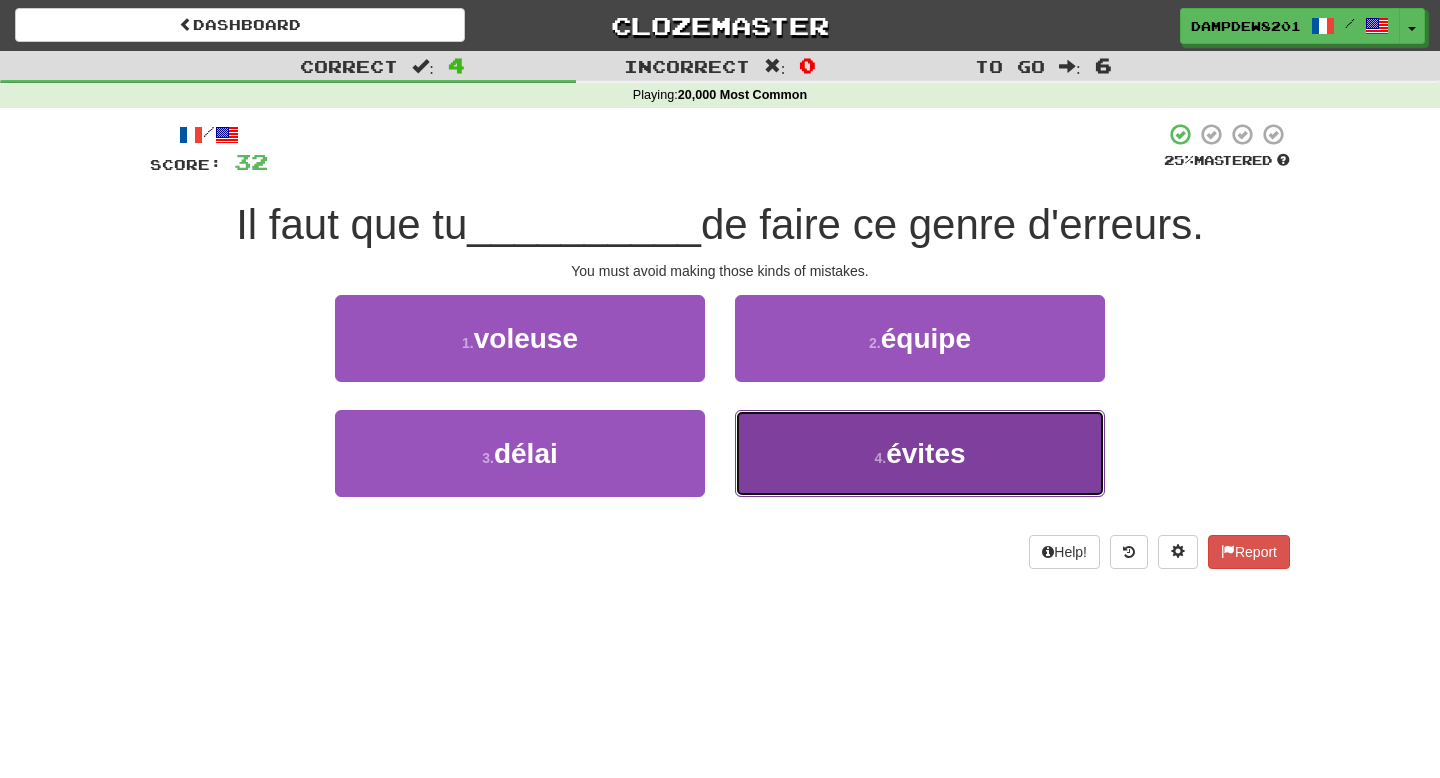 click on "4 .  évites" at bounding box center [920, 453] 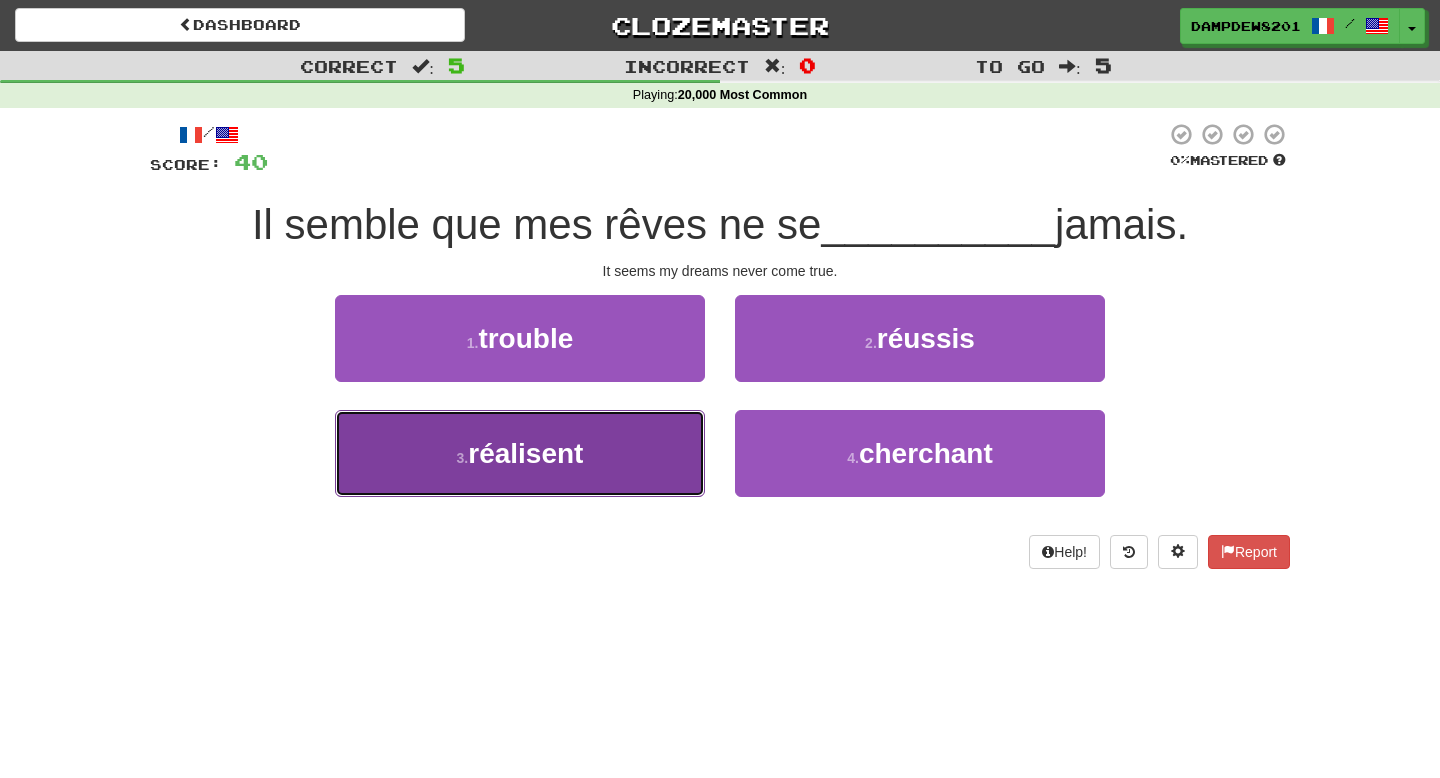 click on "3 .  réalisent" at bounding box center (520, 453) 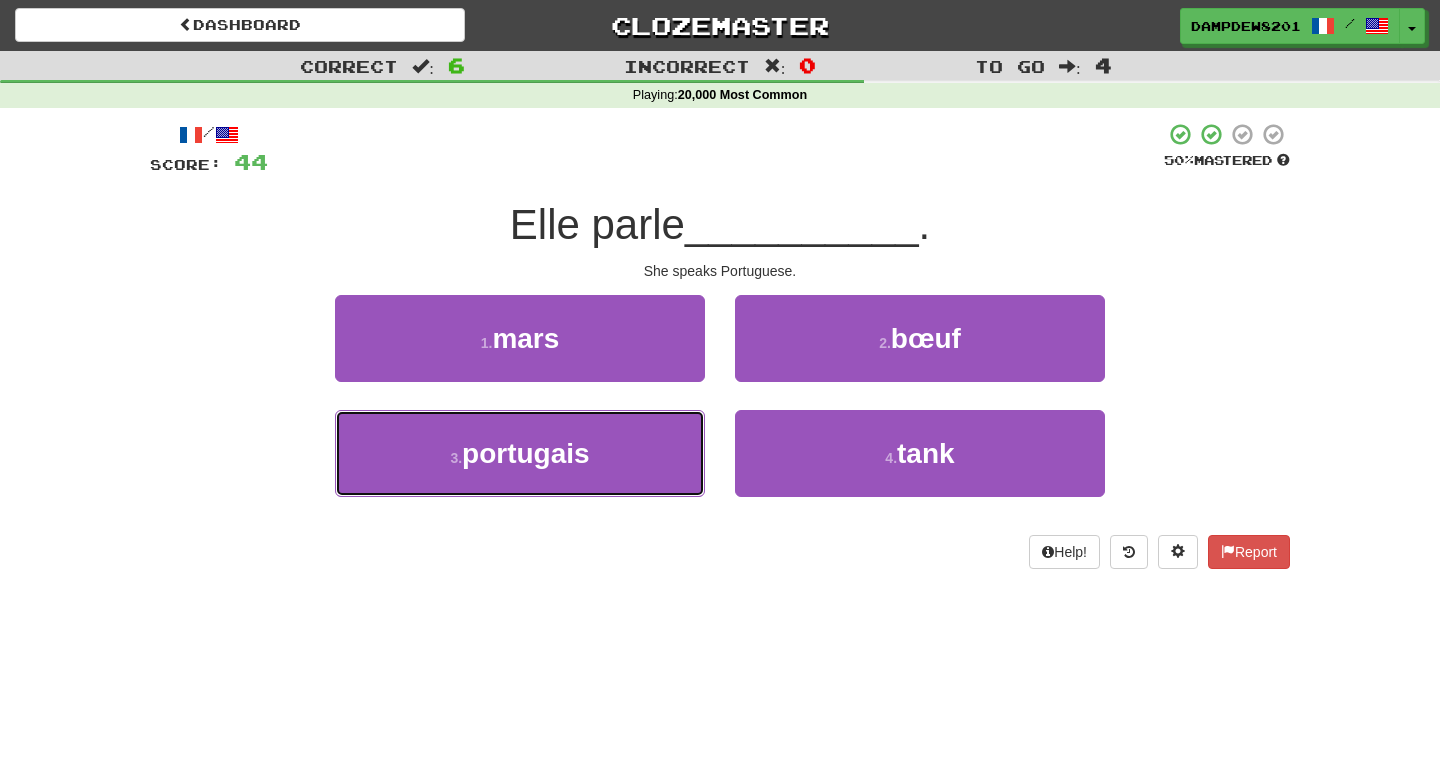 click on "[NUMBER] . portugais" at bounding box center [520, 453] 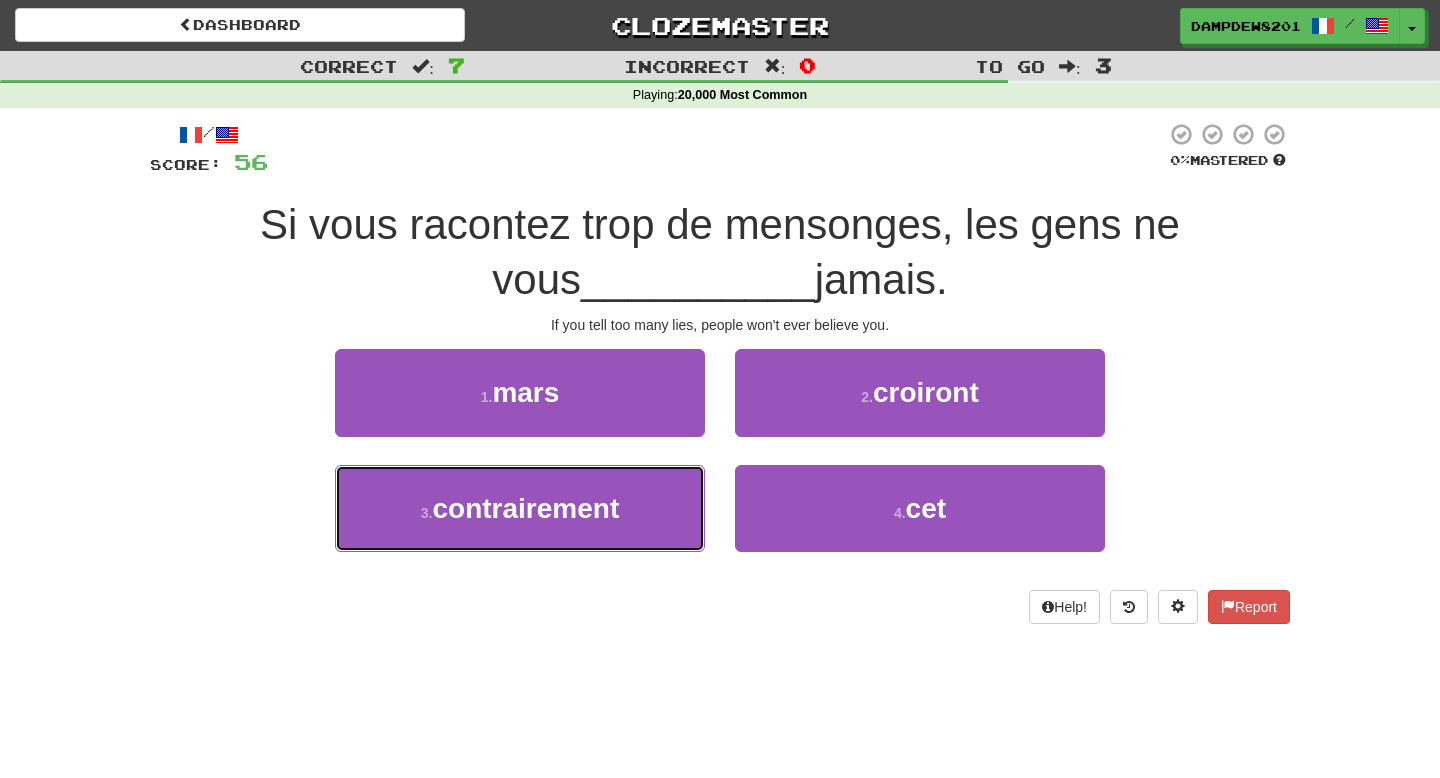 drag, startPoint x: 470, startPoint y: 530, endPoint x: 711, endPoint y: 300, distance: 333.13812 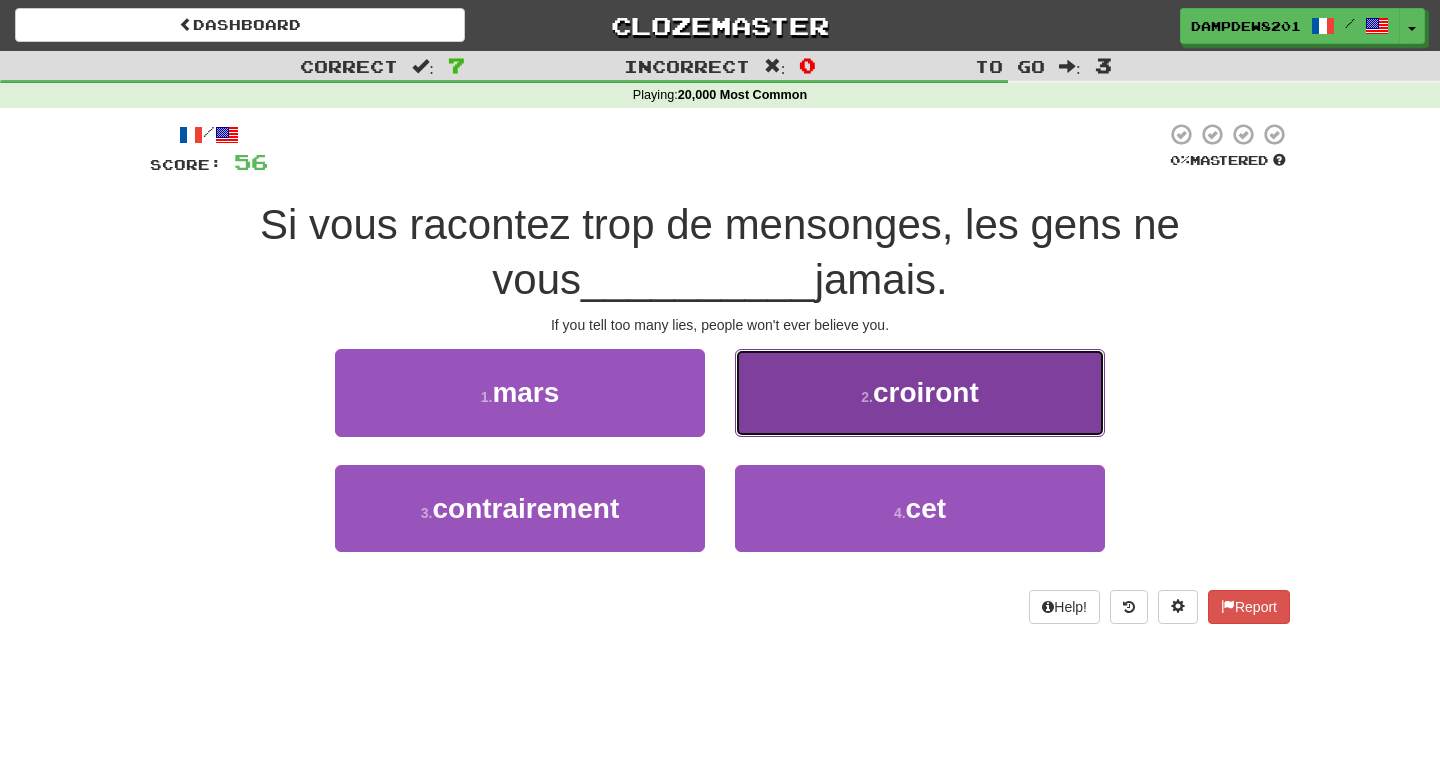 click on "2 .  croiront" at bounding box center [920, 392] 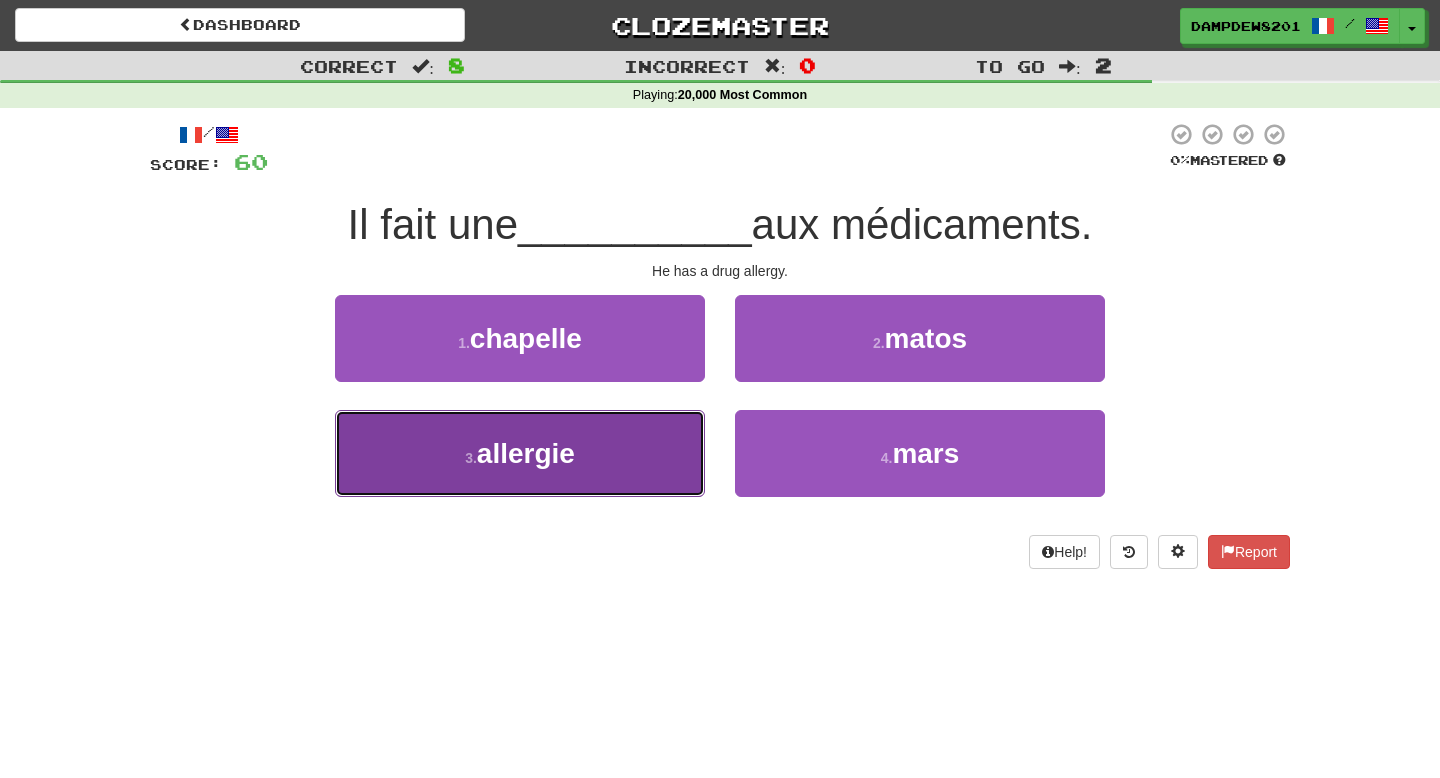 click on "3 .  allergie" at bounding box center [520, 453] 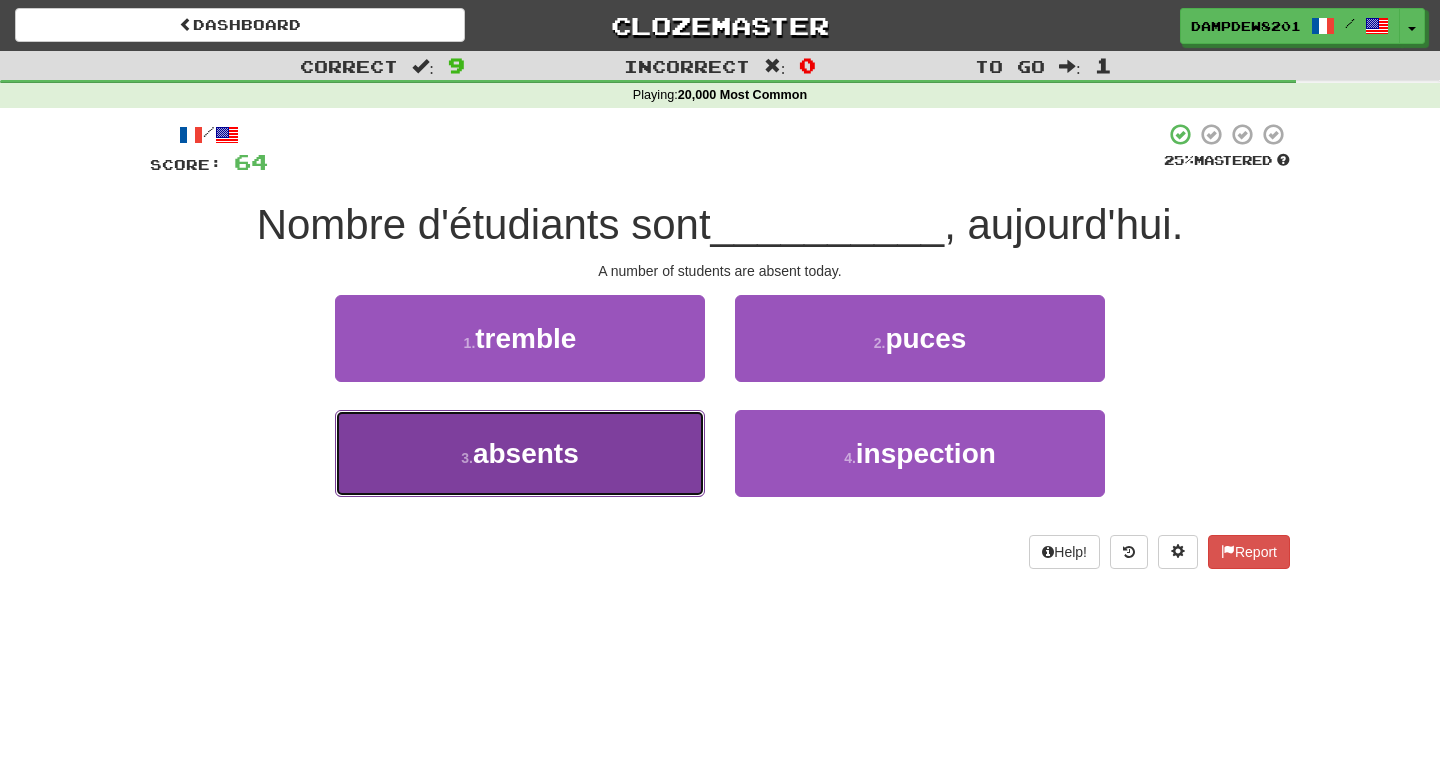 click on "3 .  absents" at bounding box center (520, 453) 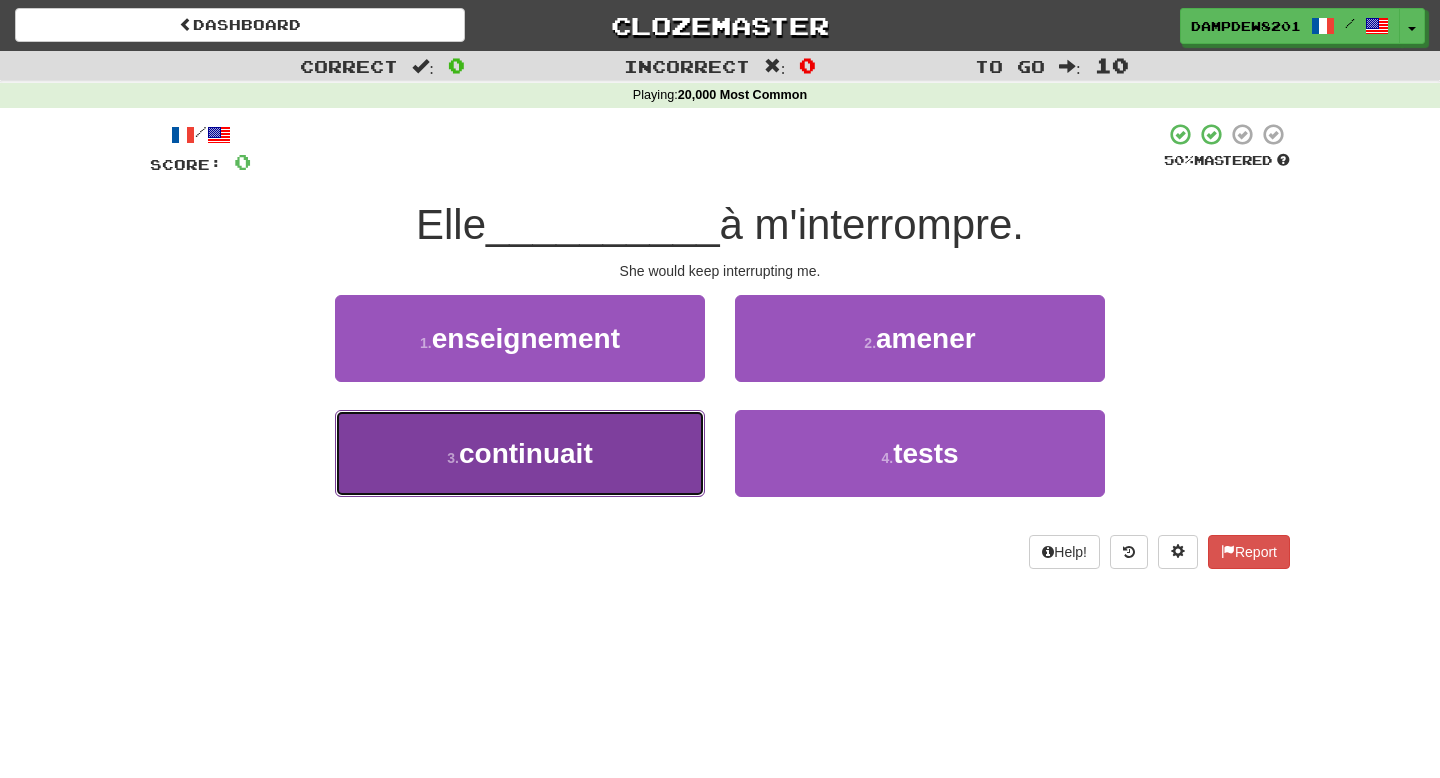 click on "3 .  continuait" at bounding box center [520, 453] 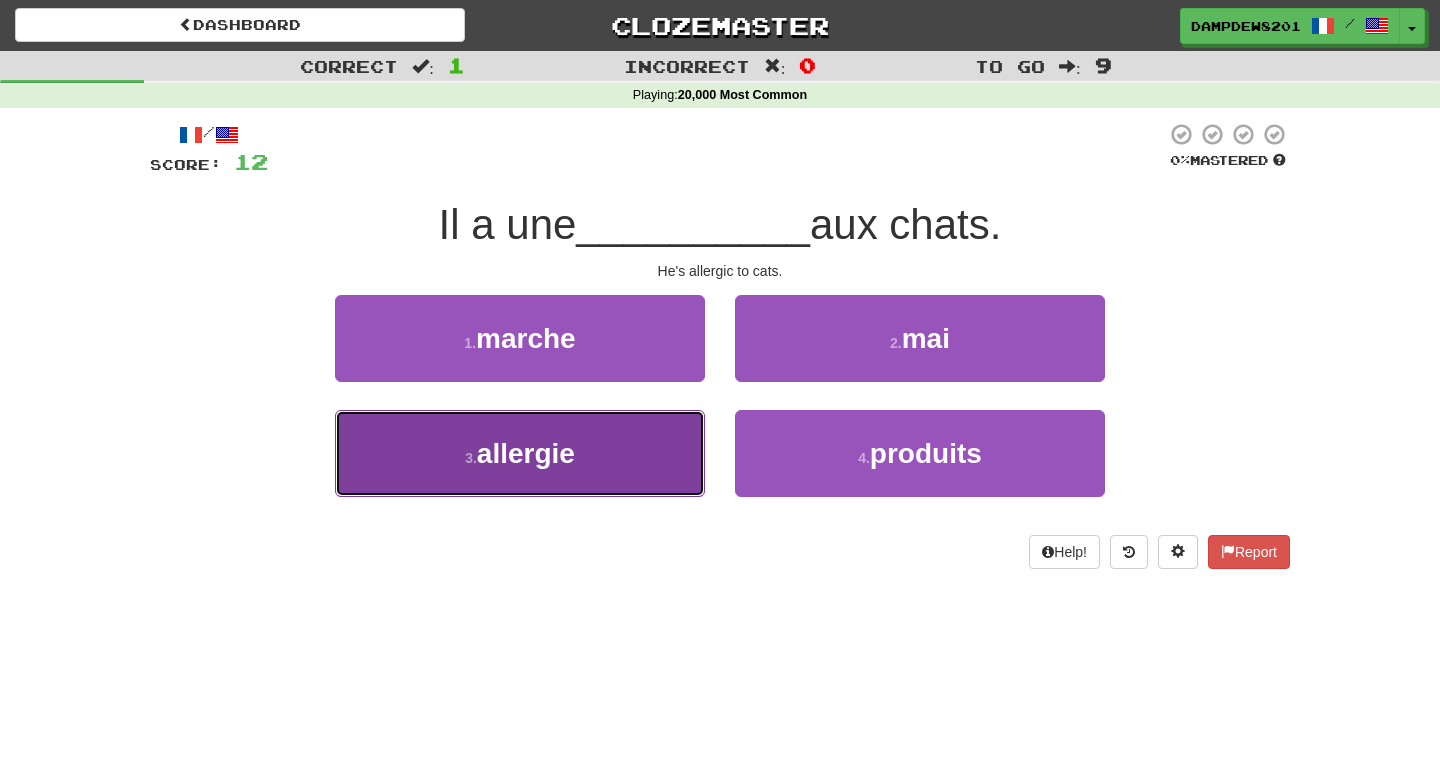 click on "3 .  allergie" at bounding box center [520, 453] 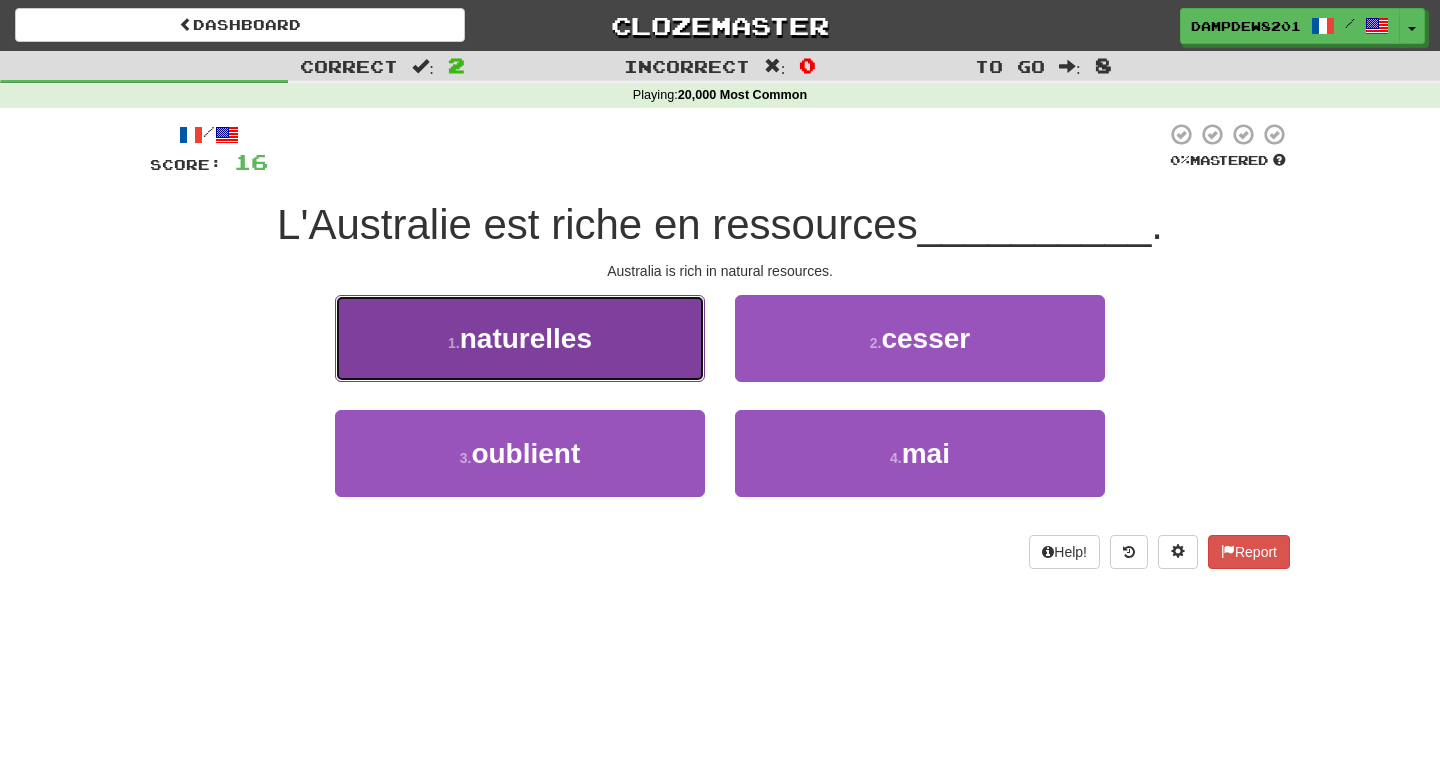 click on "naturelles" at bounding box center [526, 338] 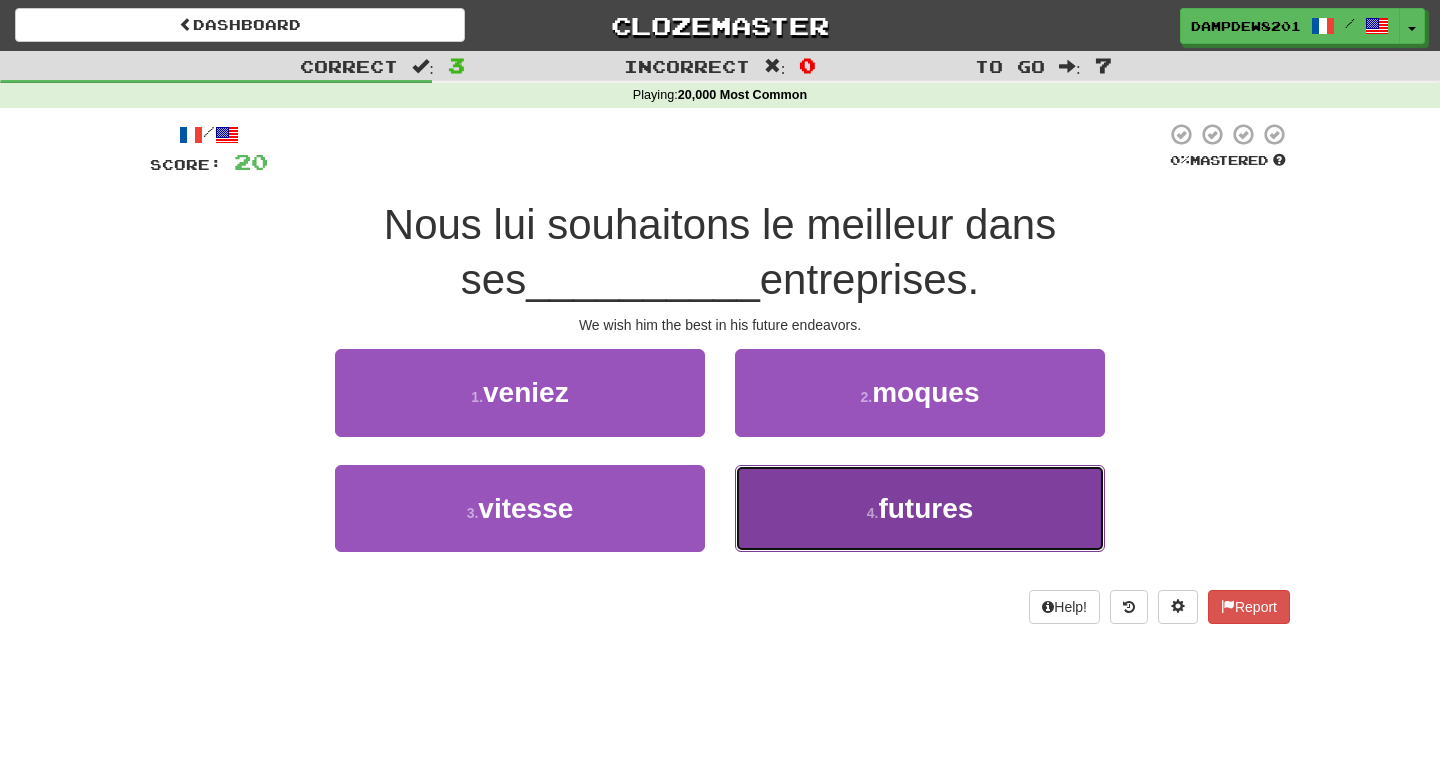 click on "4 .  futures" at bounding box center (920, 508) 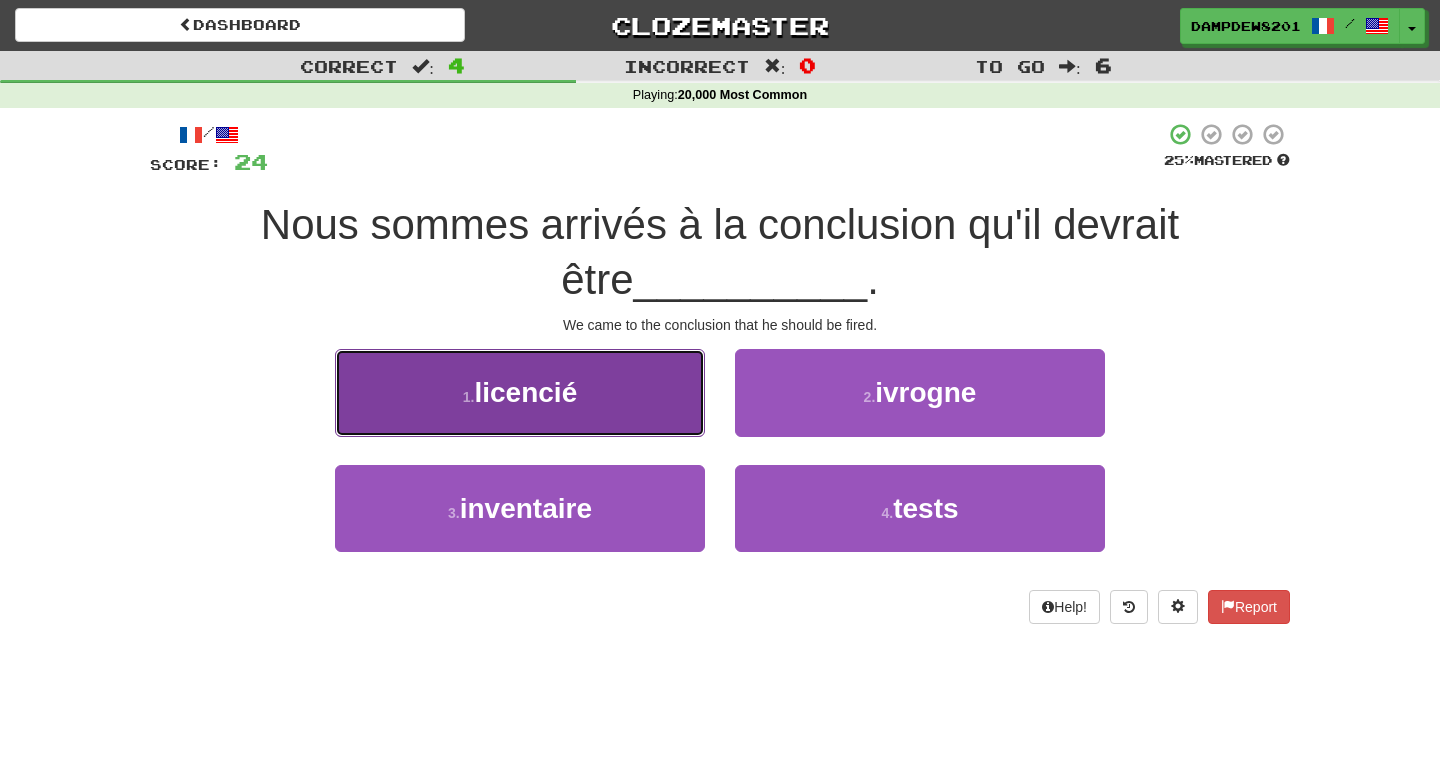 click on "1 .  licencié" at bounding box center [520, 392] 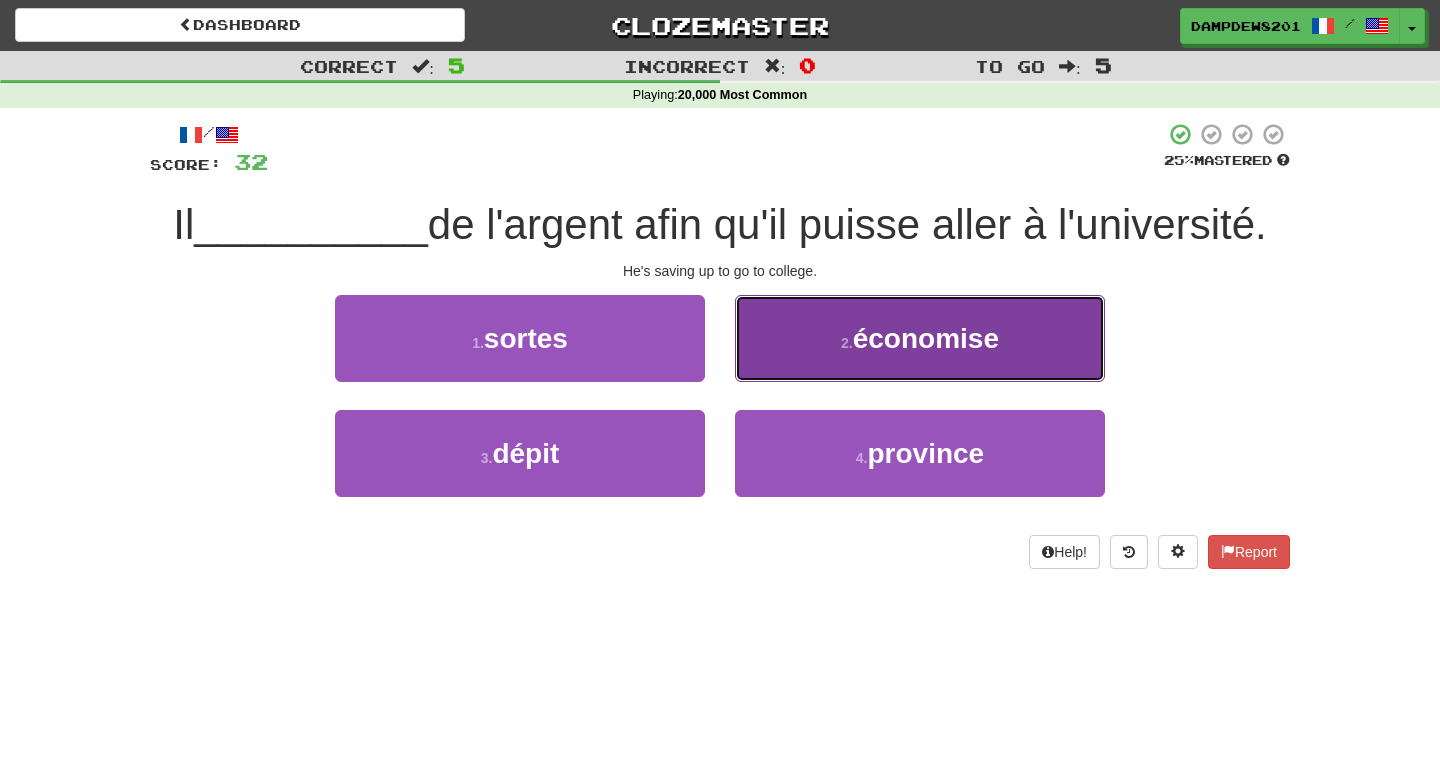 click on "économise" at bounding box center [926, 338] 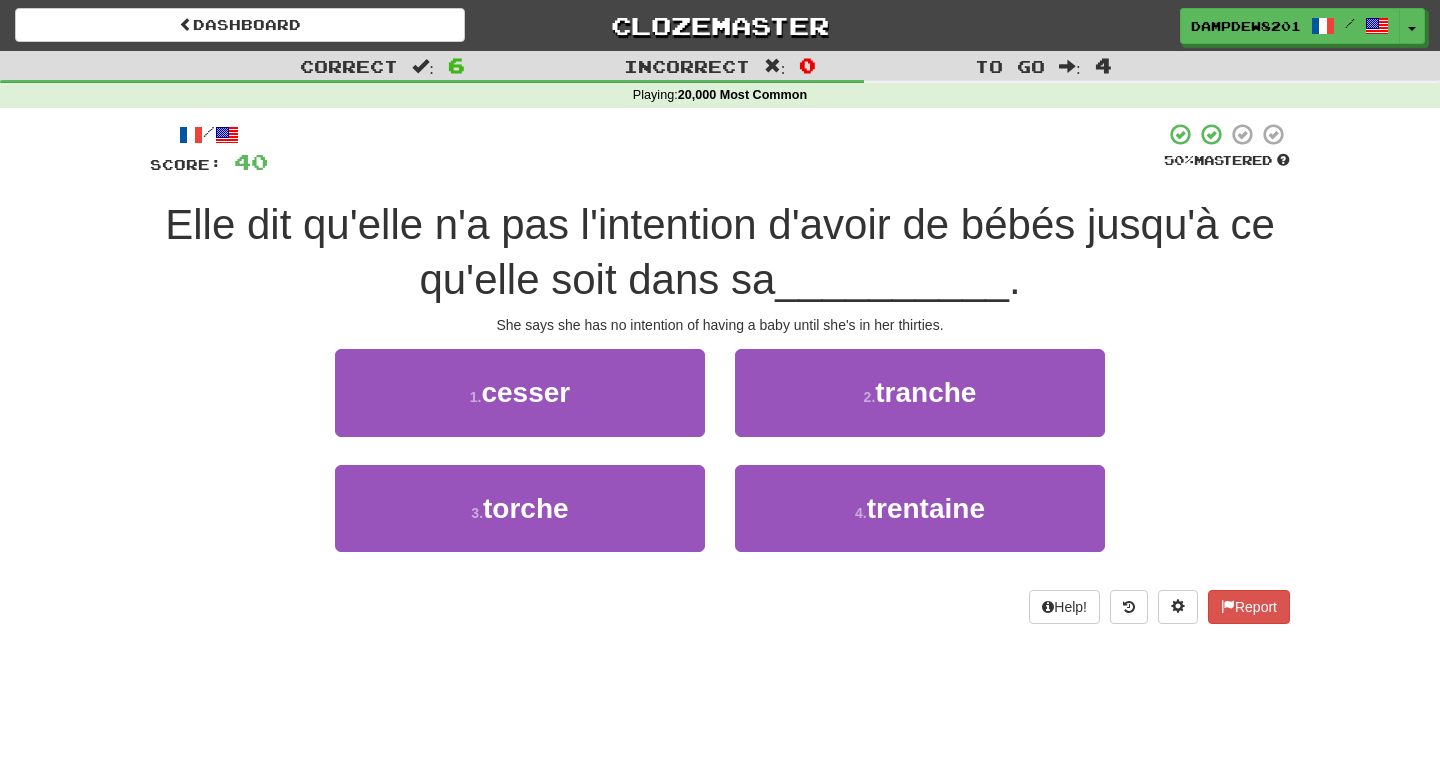 click on "__________" at bounding box center (892, 279) 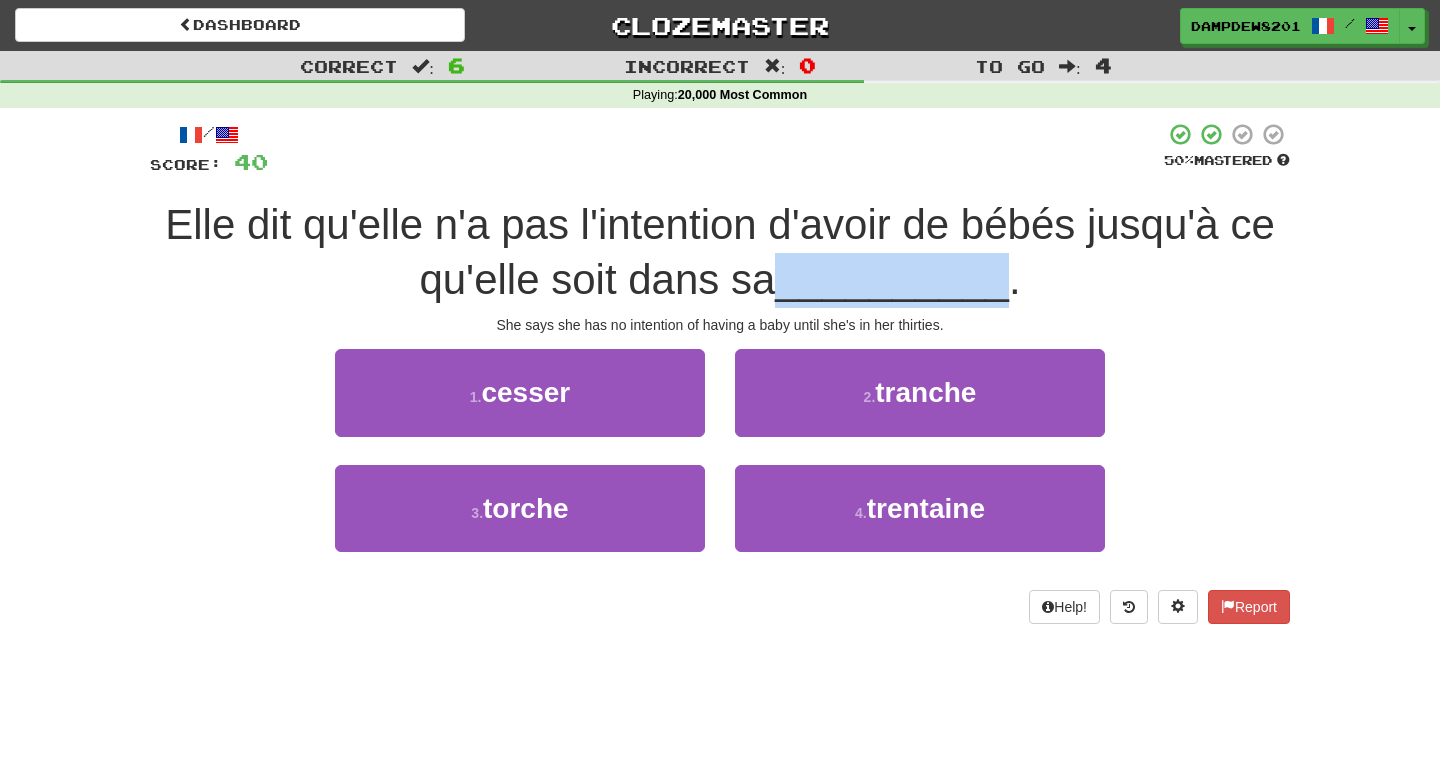 click on "__________" at bounding box center [892, 279] 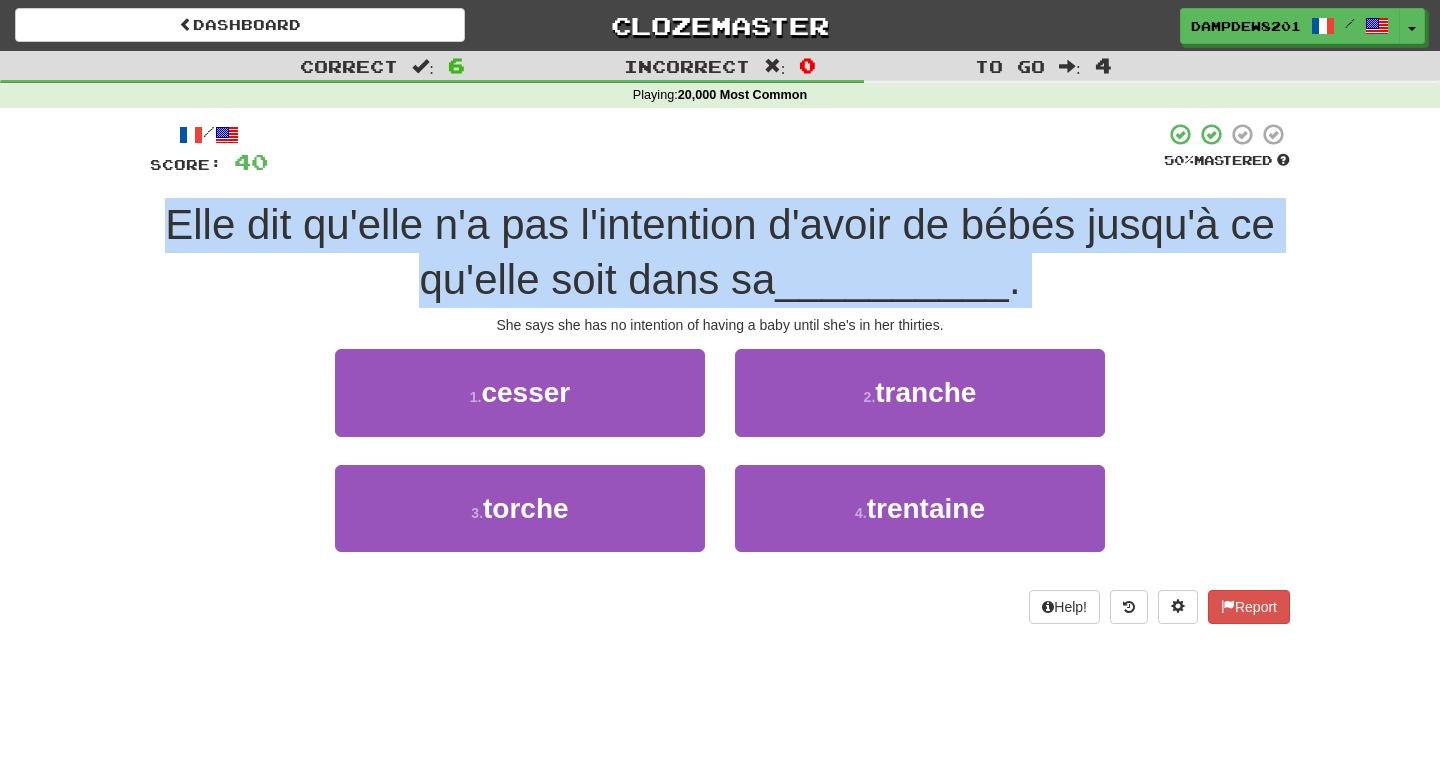 click on "__________" at bounding box center [892, 279] 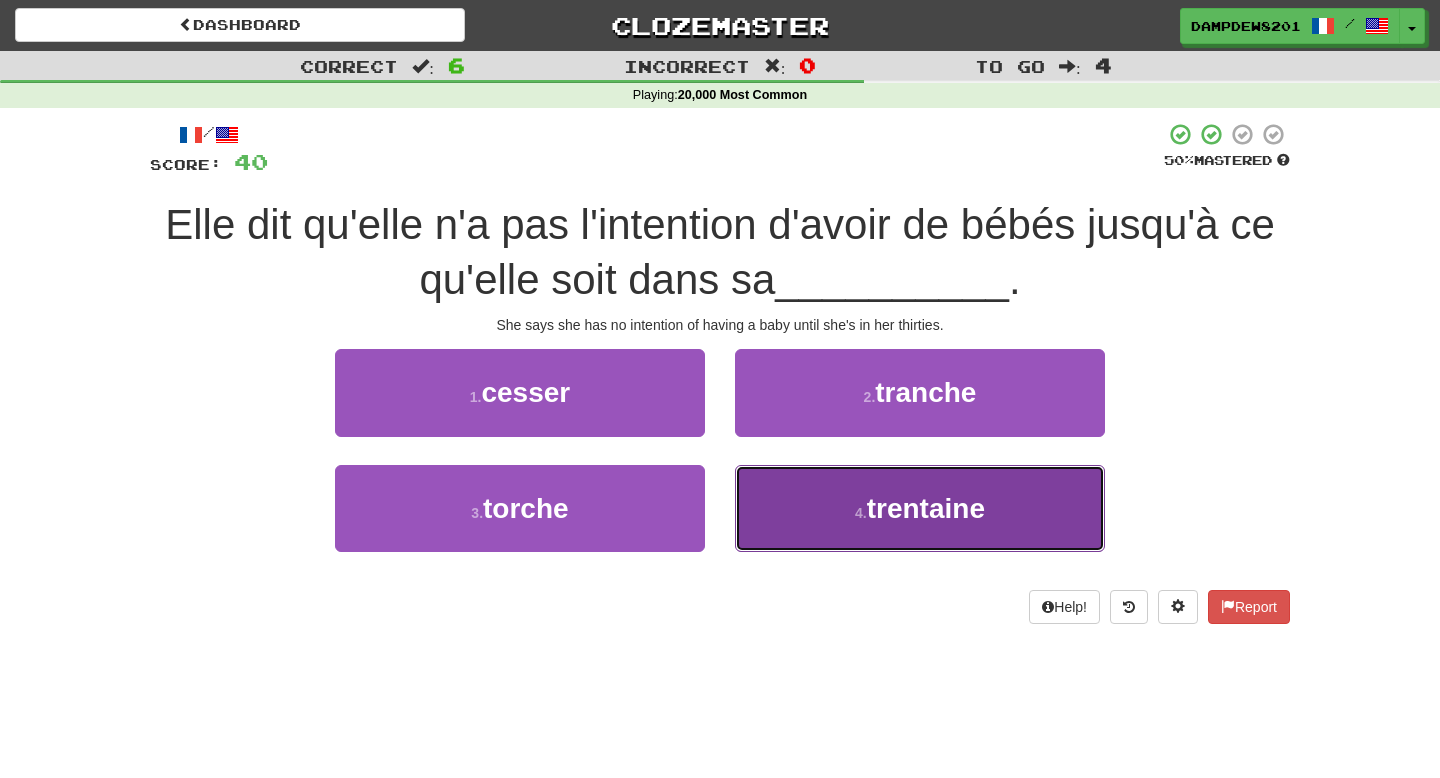click on "trentaine" at bounding box center (920, 508) 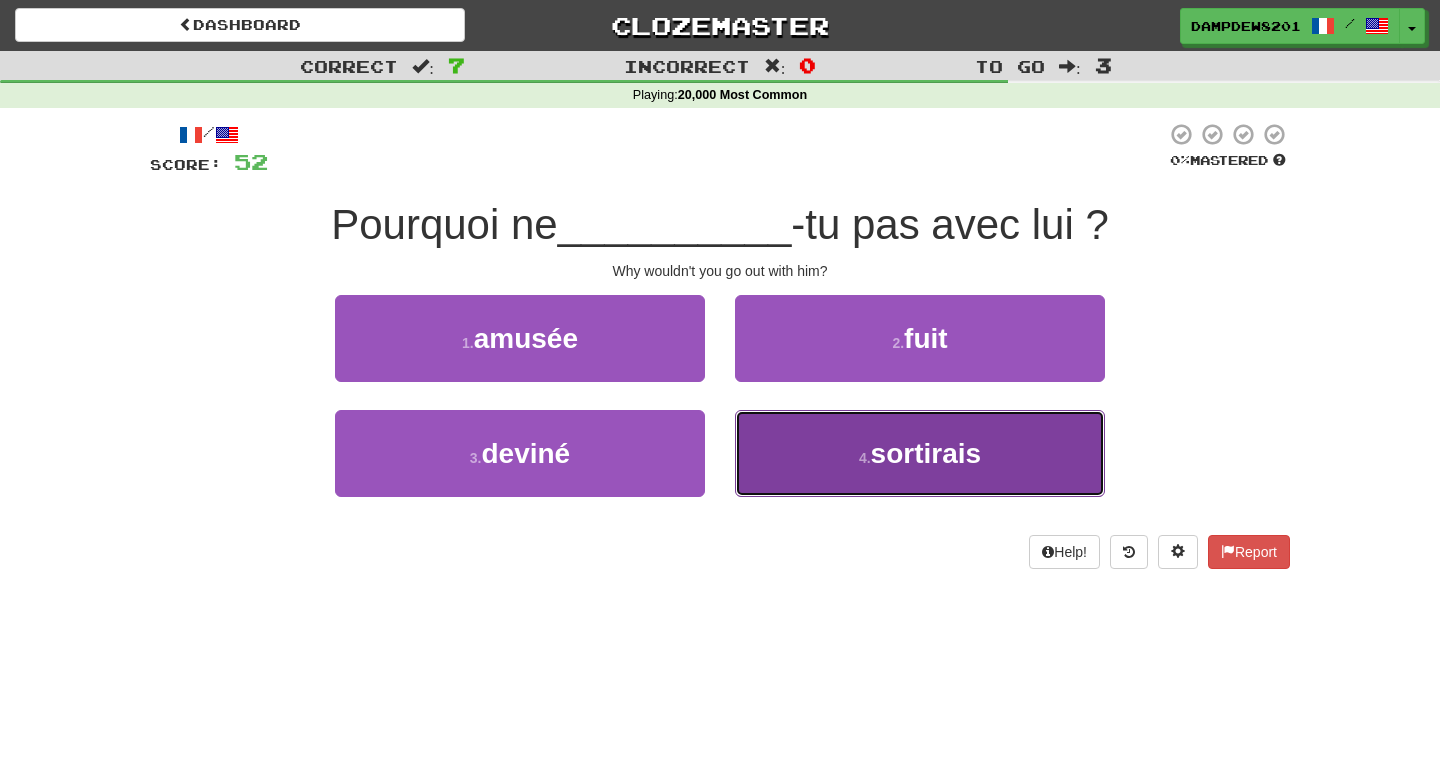 click on "4 .  sortirais" at bounding box center [920, 453] 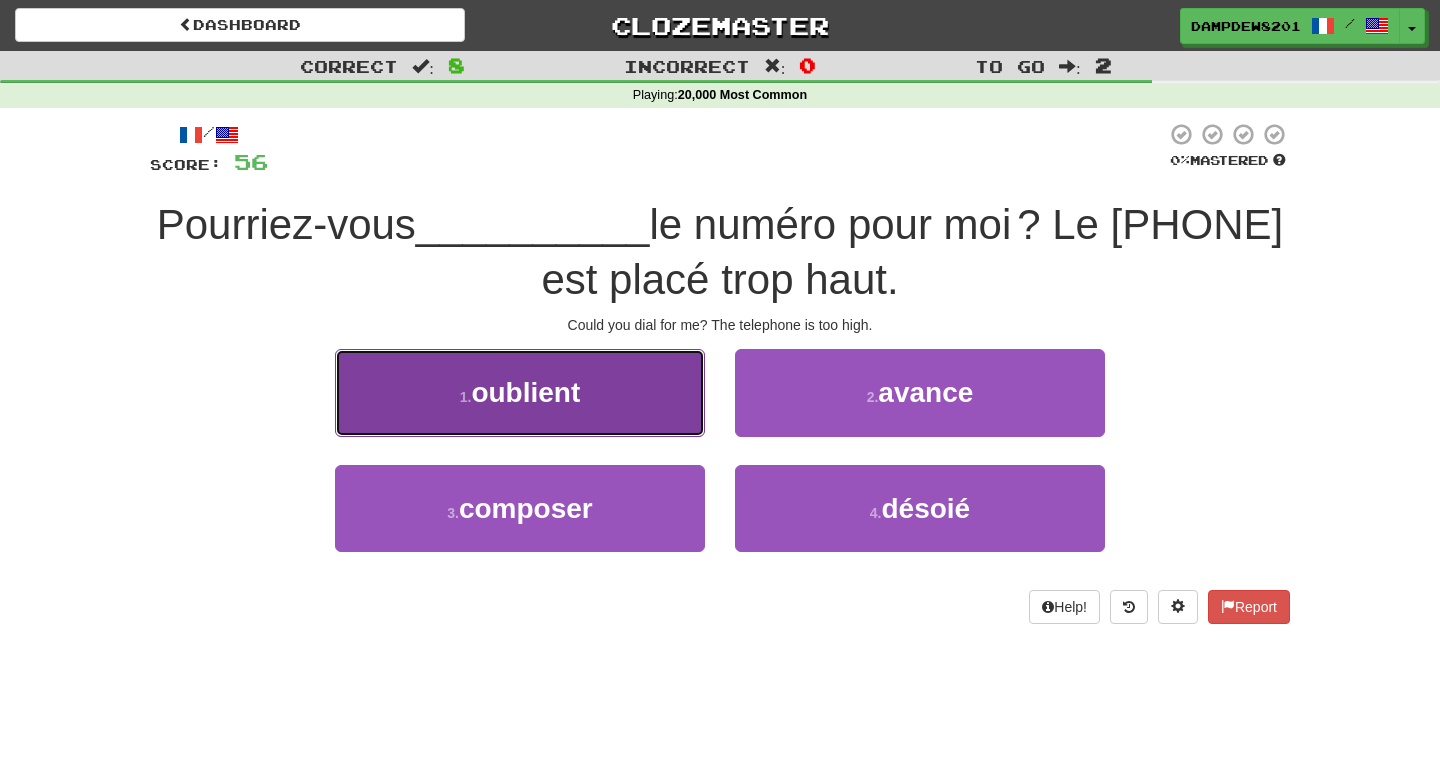 click on "oublient" at bounding box center [525, 392] 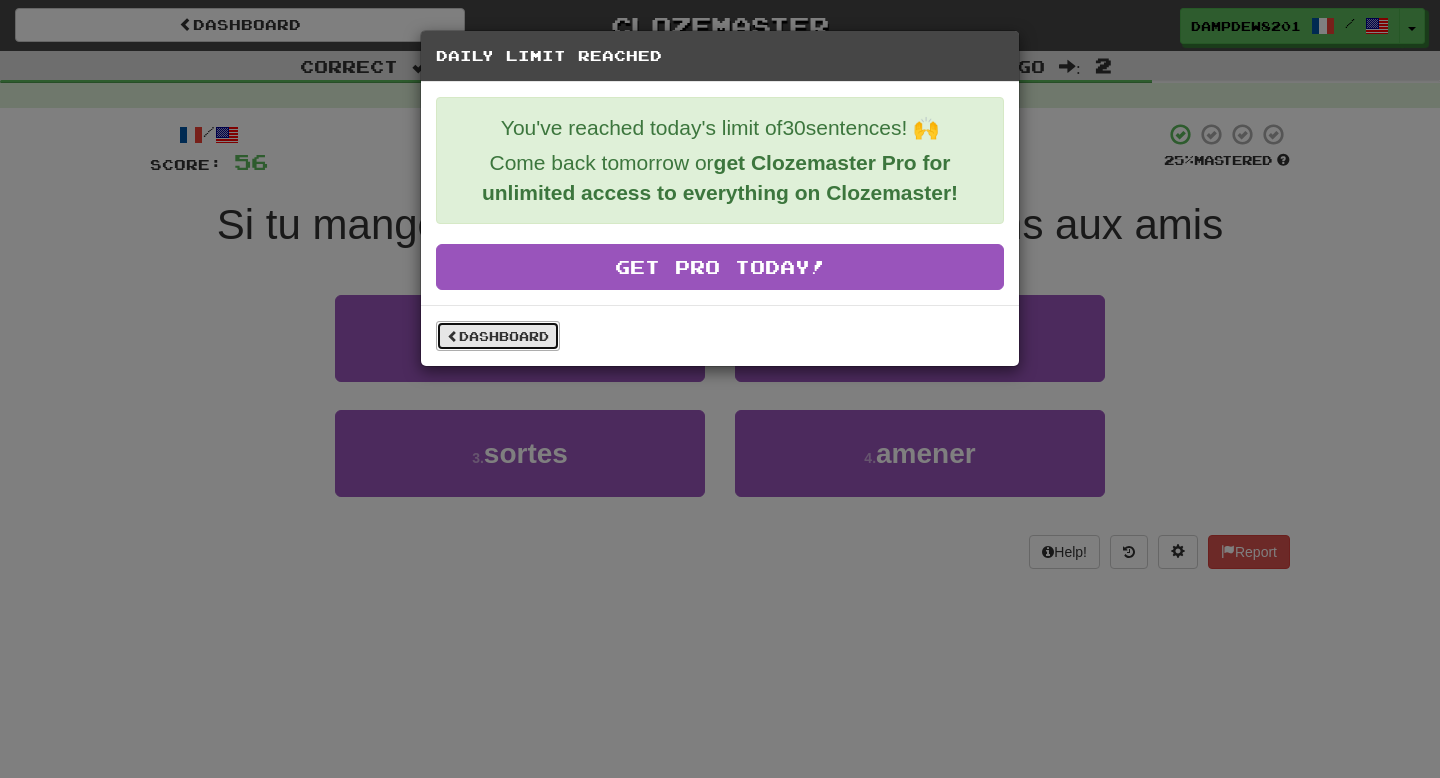 click on "Dashboard" at bounding box center (498, 336) 